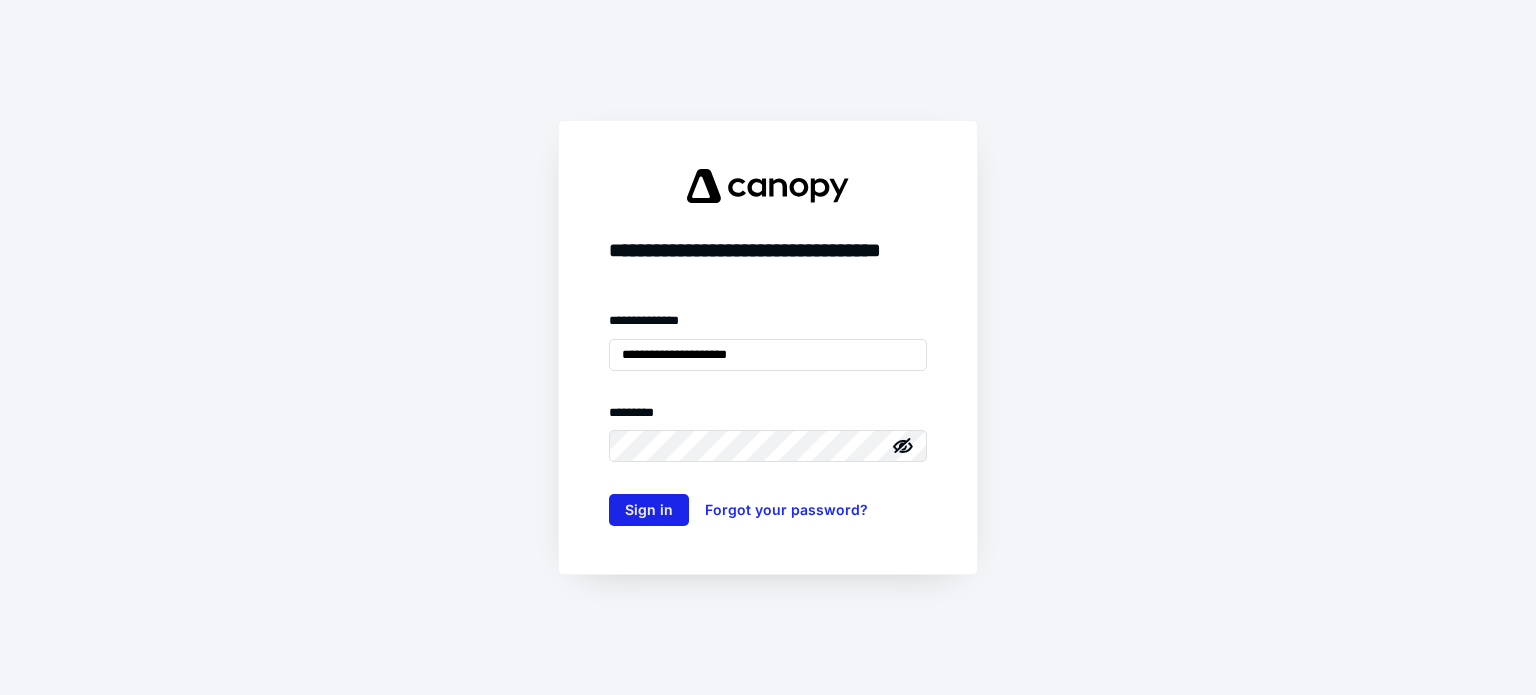 scroll, scrollTop: 0, scrollLeft: 0, axis: both 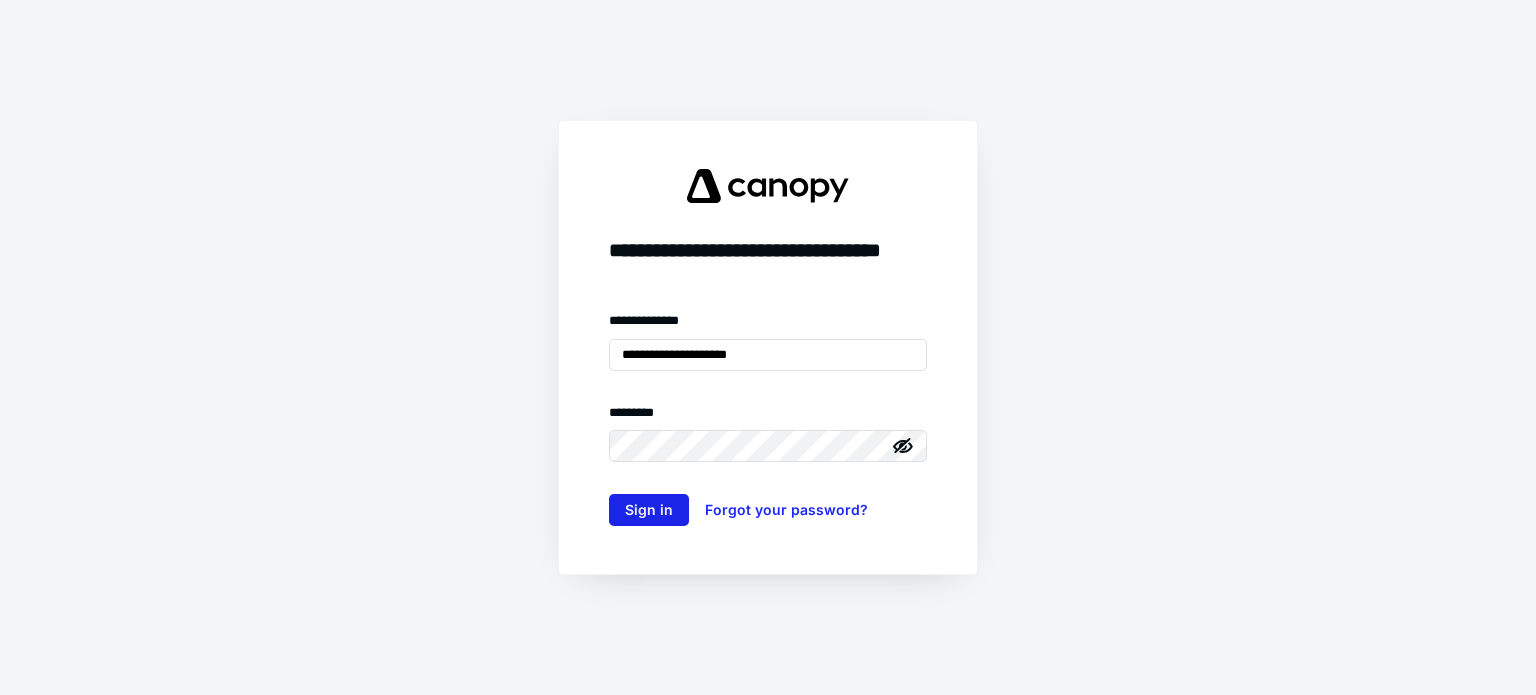 click on "Sign in" at bounding box center (649, 510) 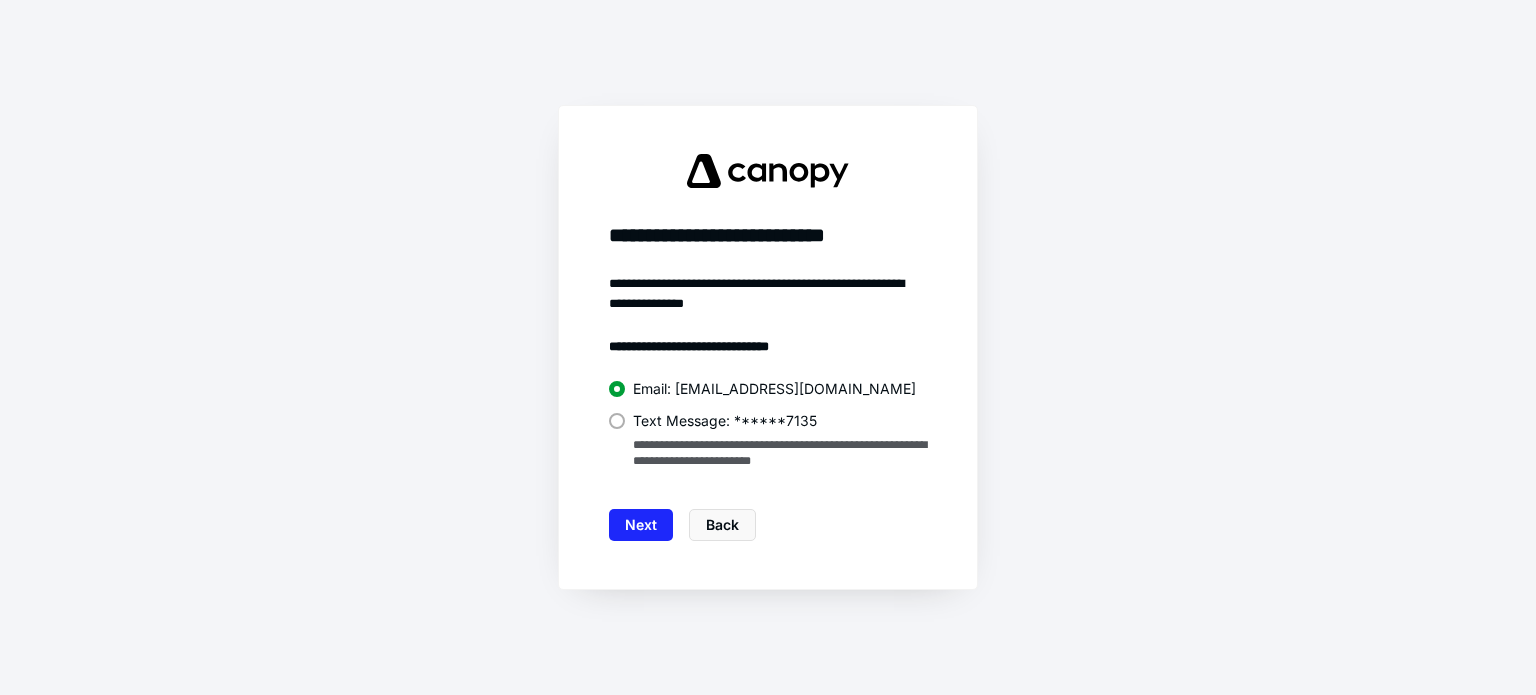 click at bounding box center [617, 421] 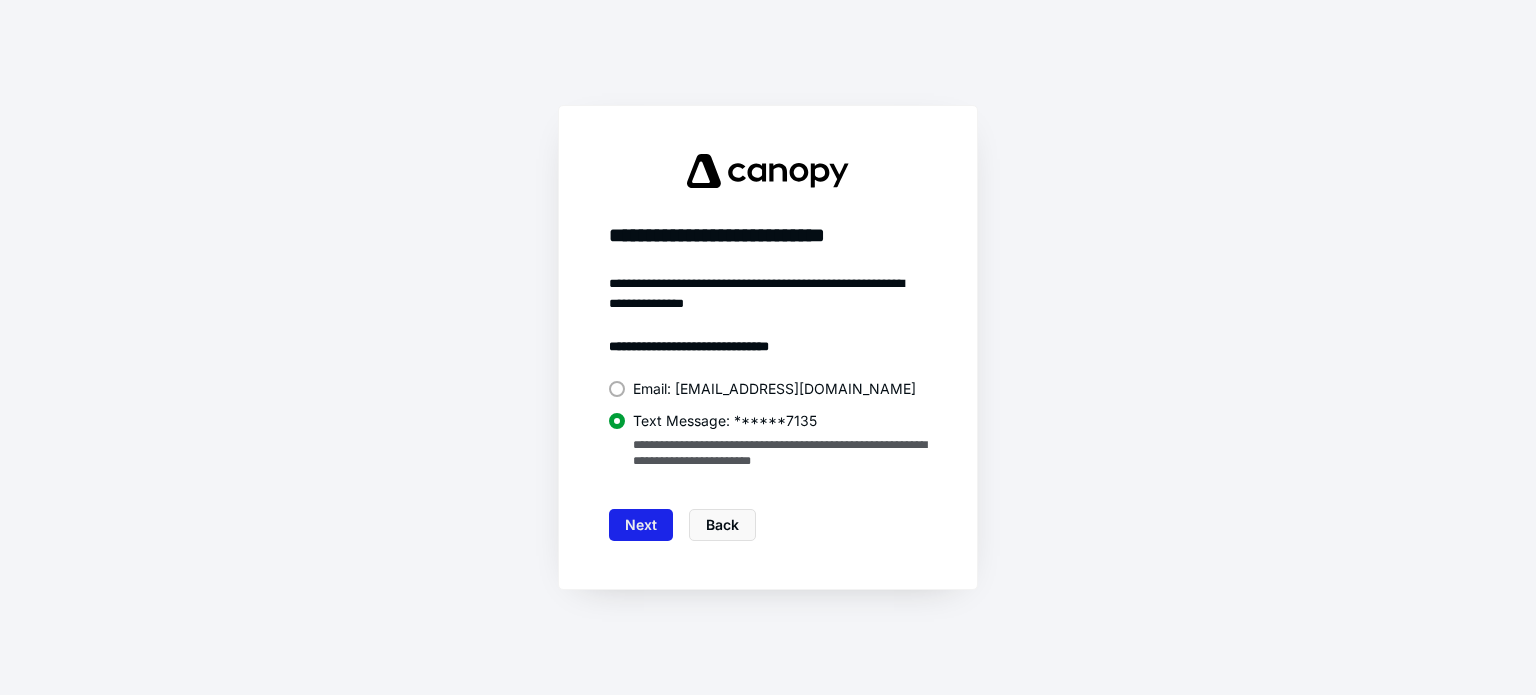 click on "Next" at bounding box center [641, 525] 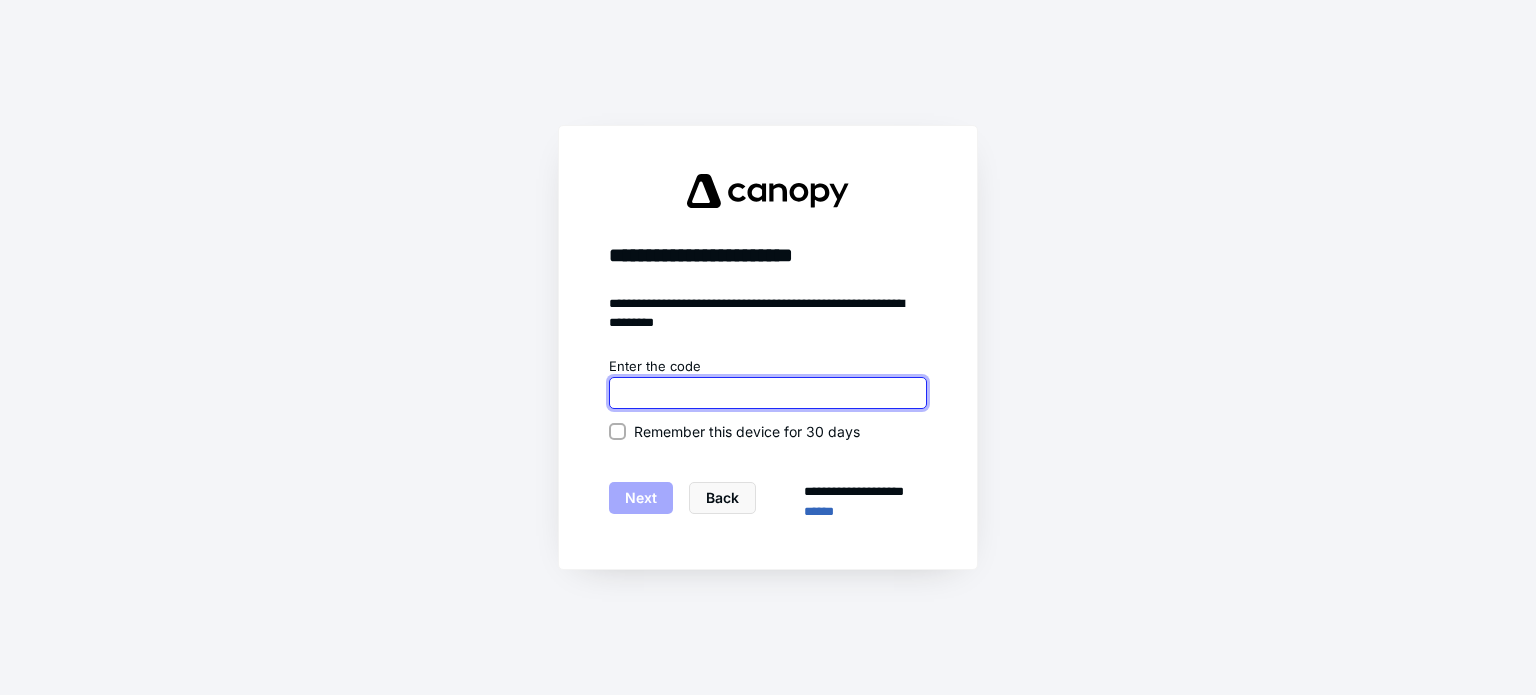 click at bounding box center (768, 393) 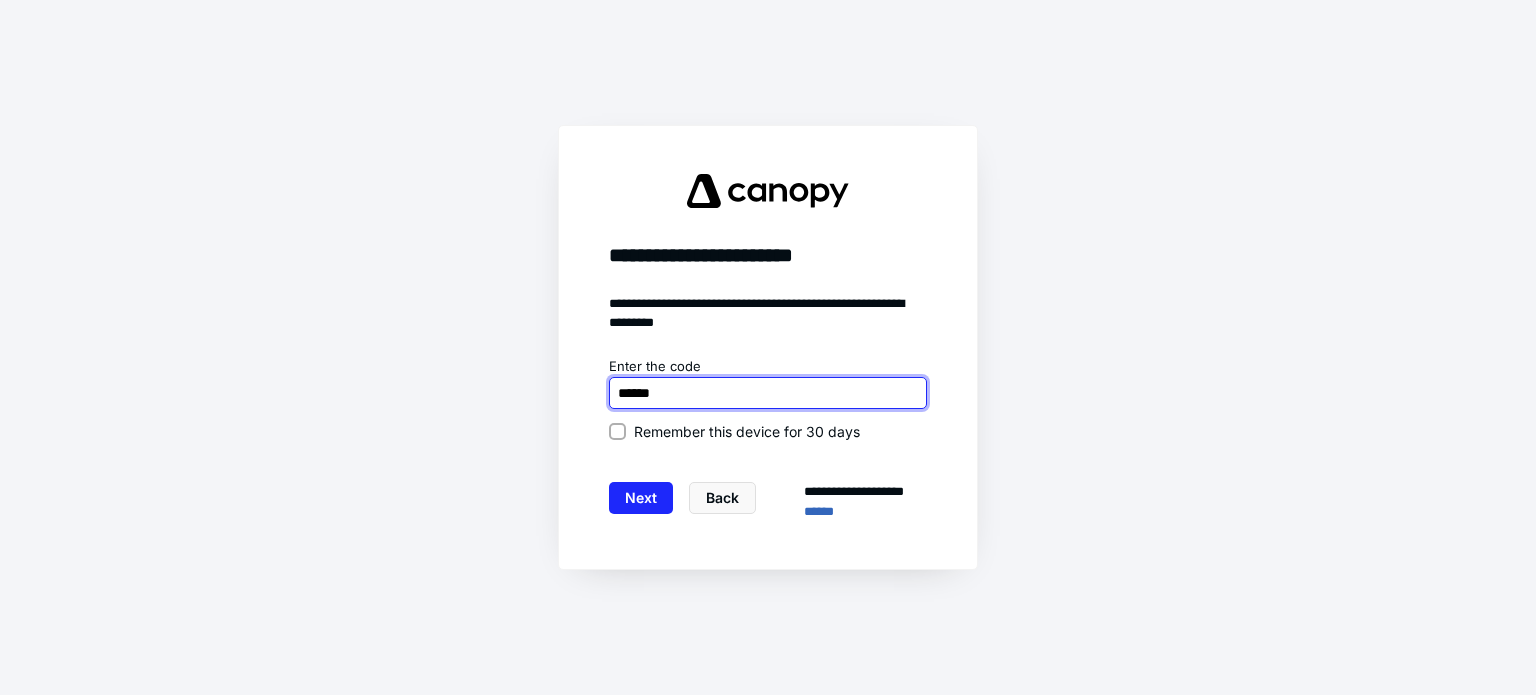 type on "******" 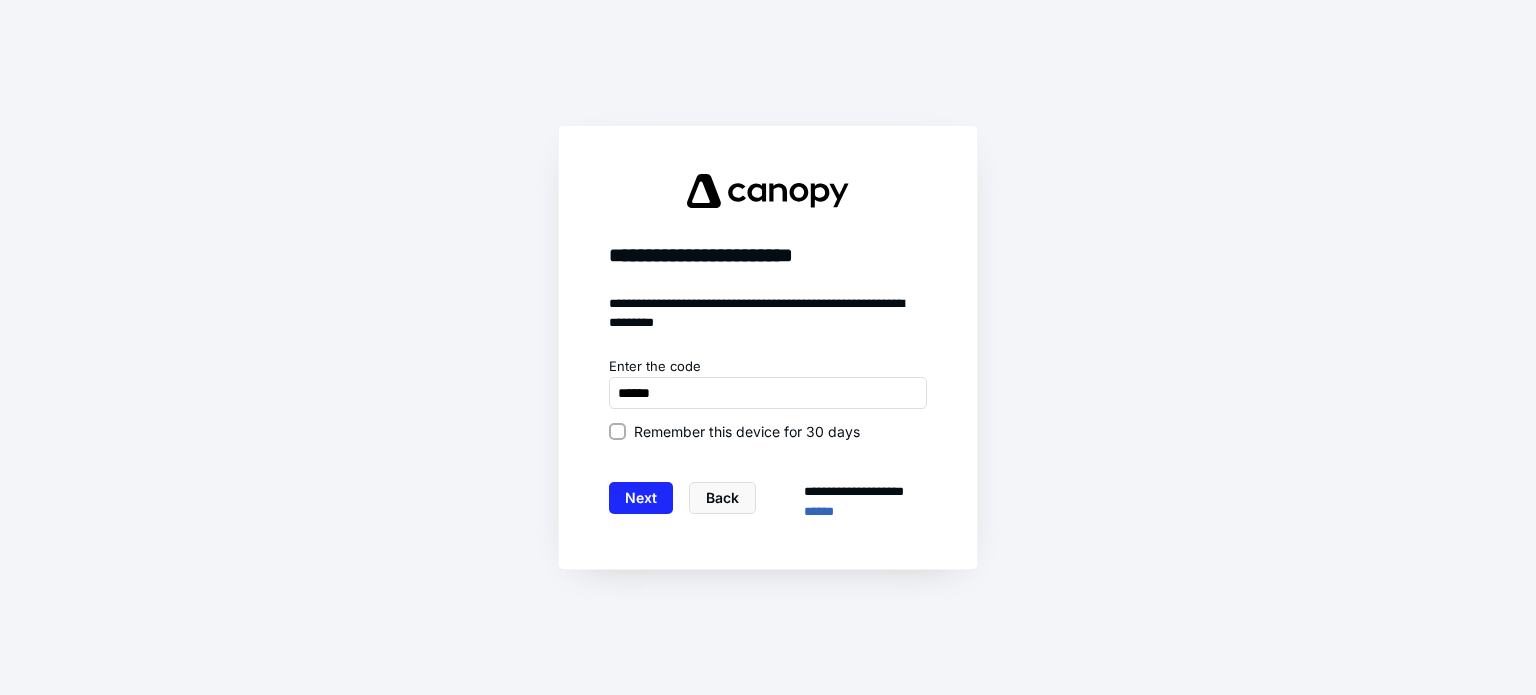 click 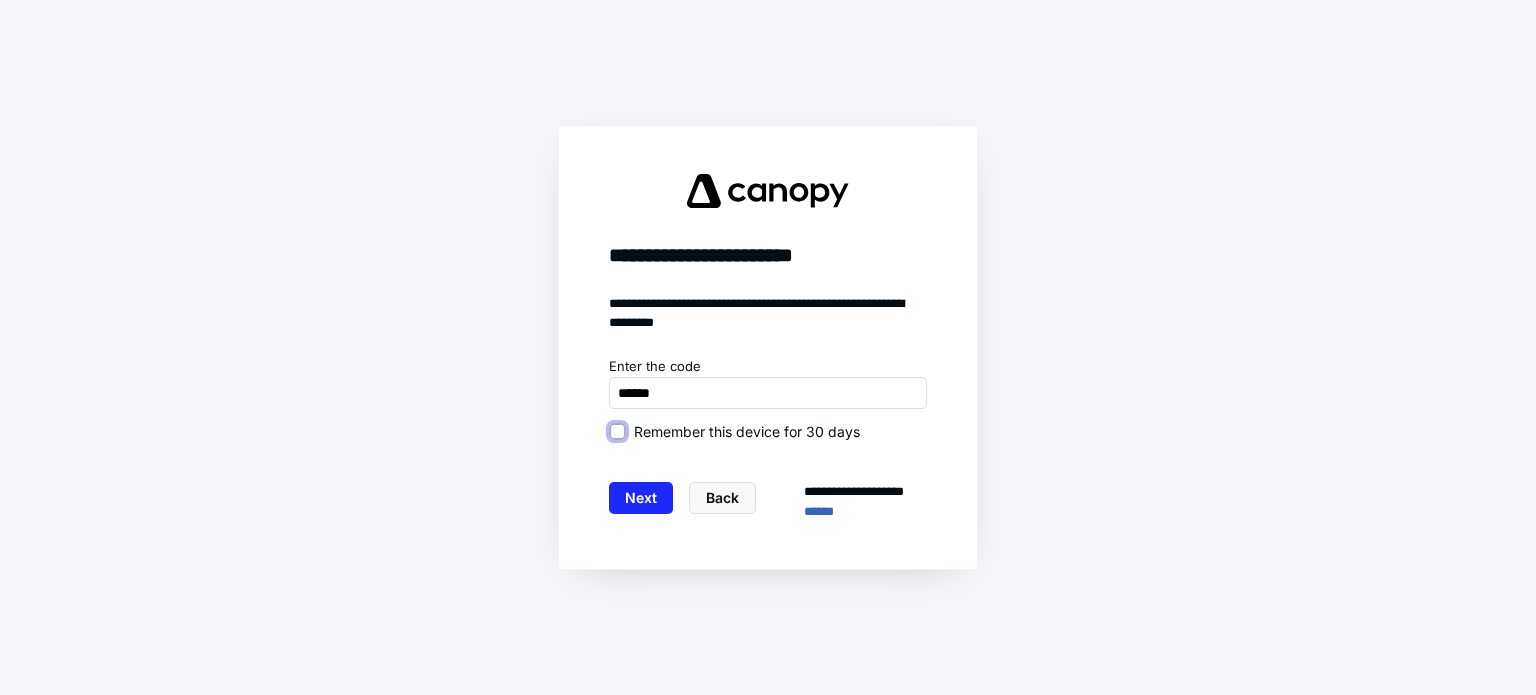 click on "Remember this device for 30 days" at bounding box center [617, 431] 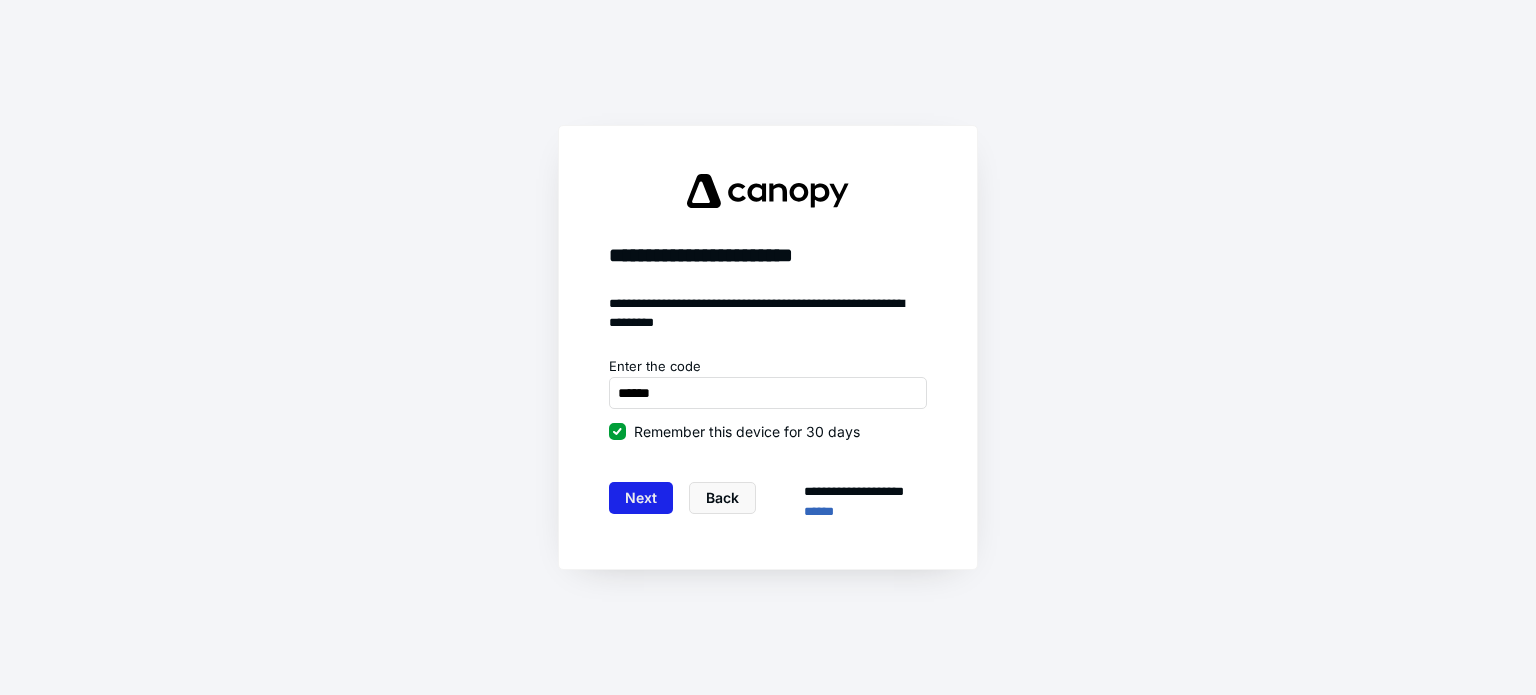 click on "Next" at bounding box center (641, 498) 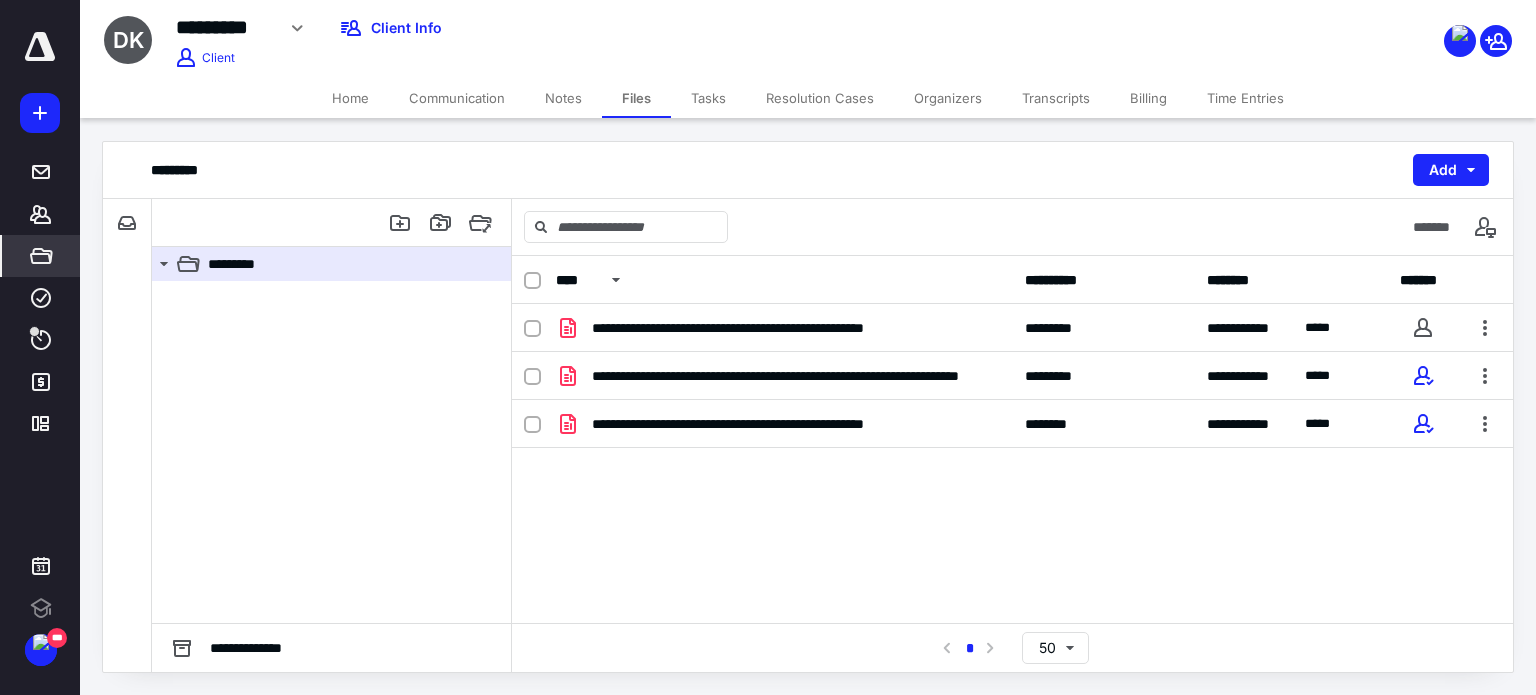 scroll, scrollTop: 0, scrollLeft: 0, axis: both 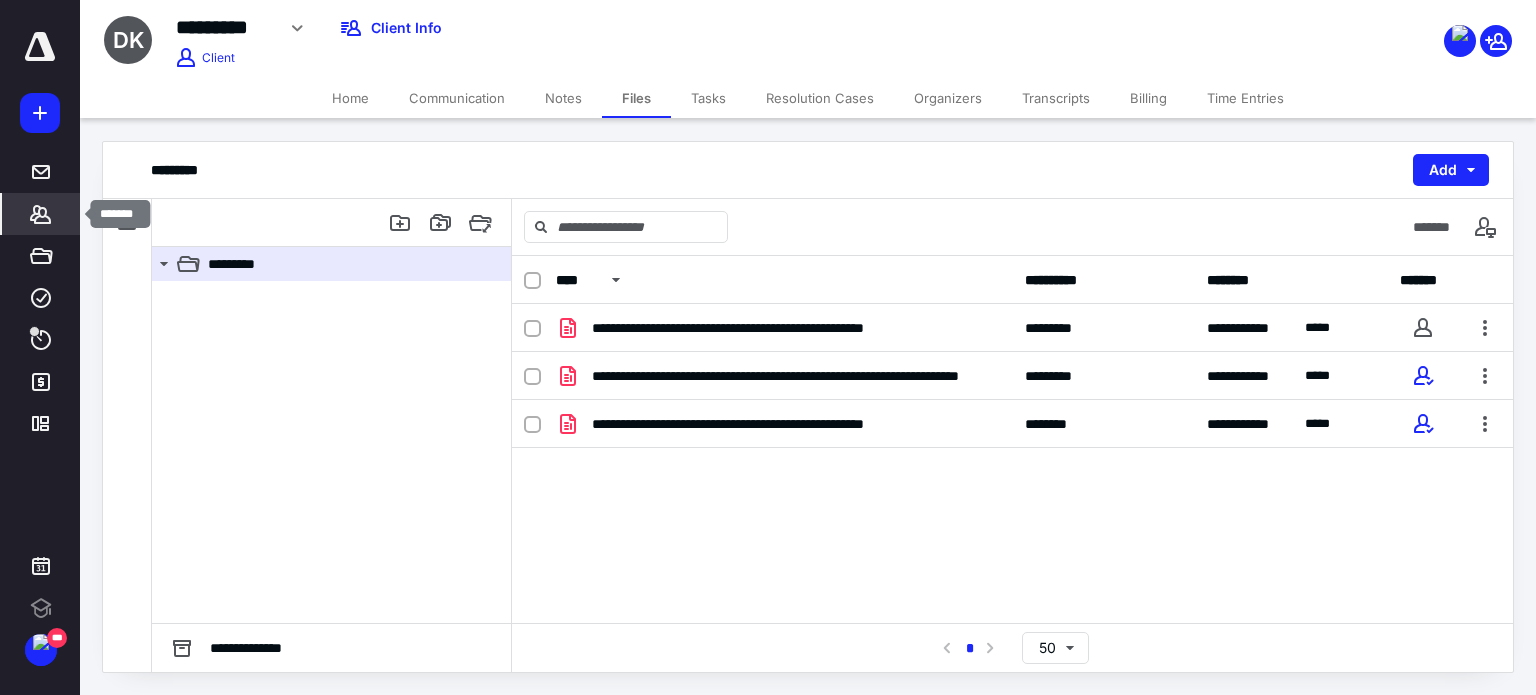click 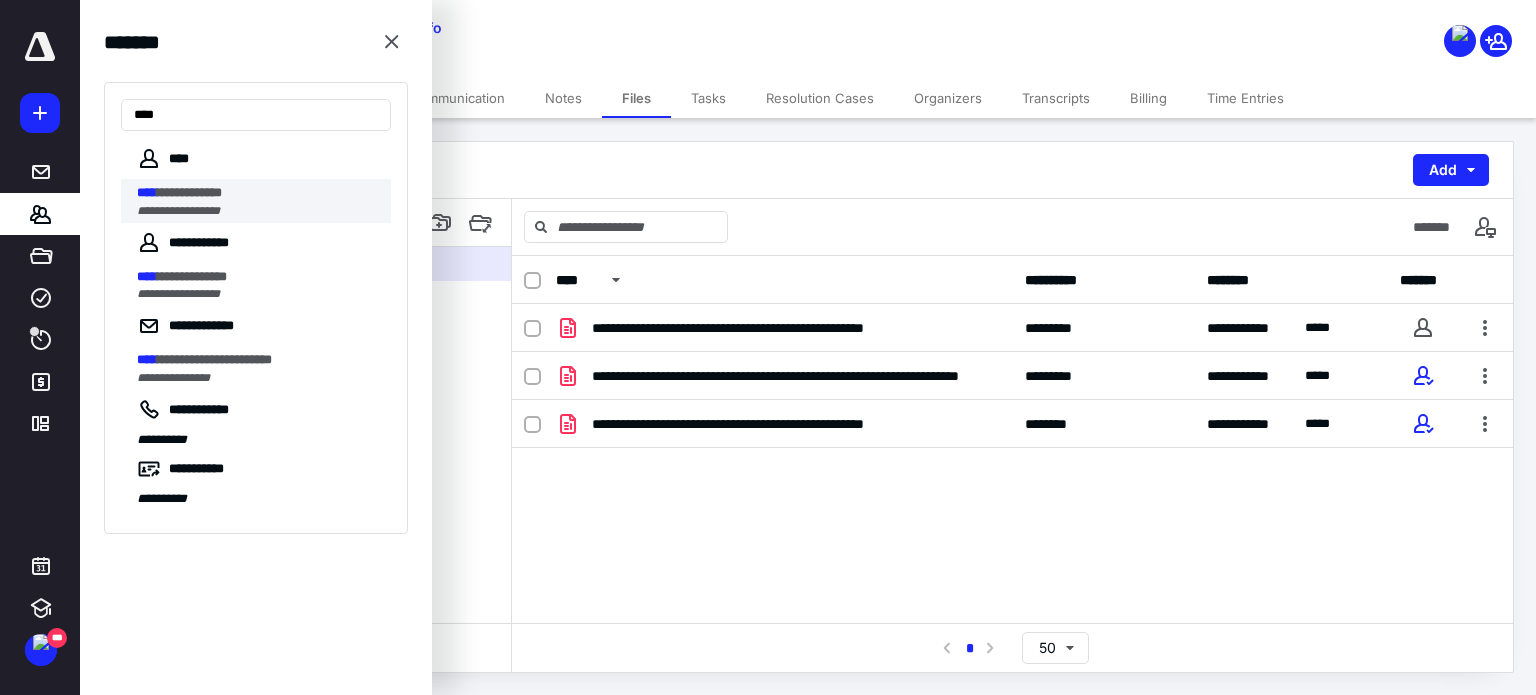 type on "****" 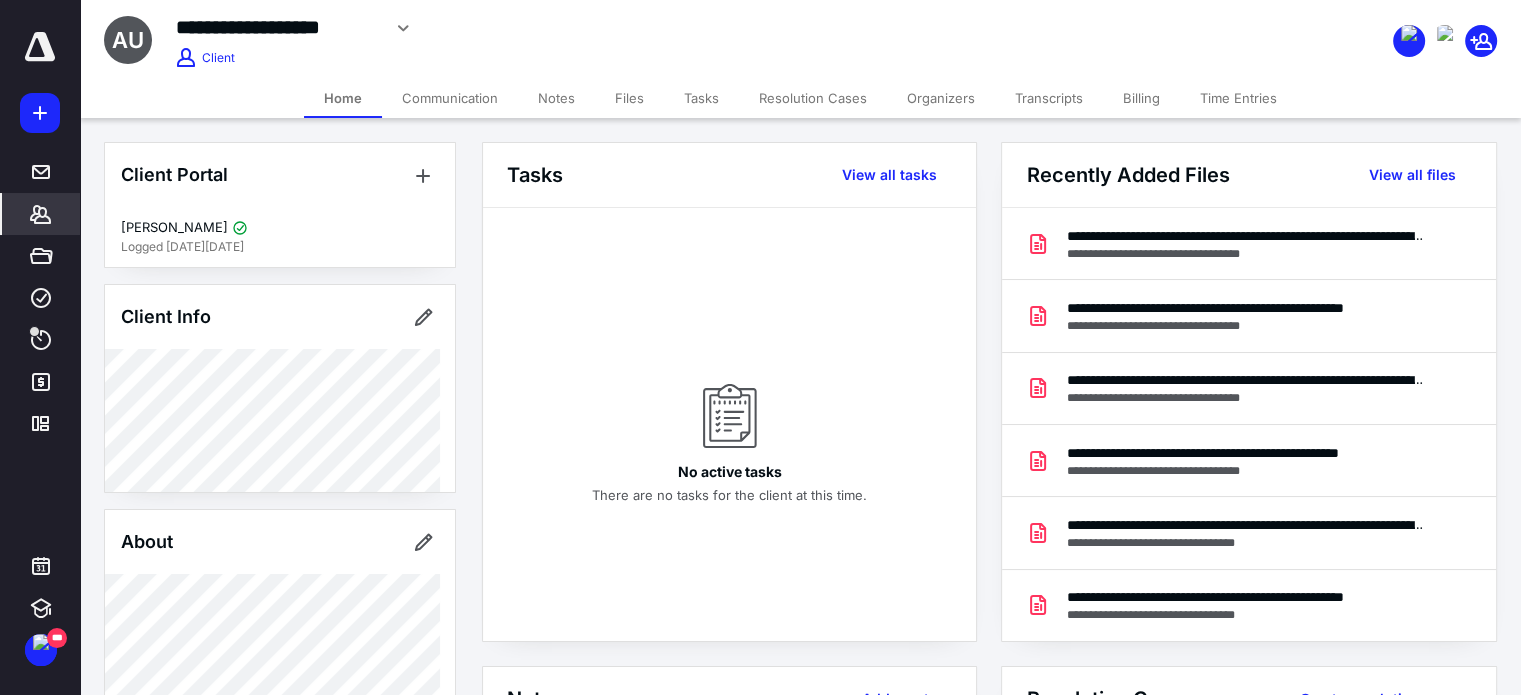 click on "Files" at bounding box center (629, 98) 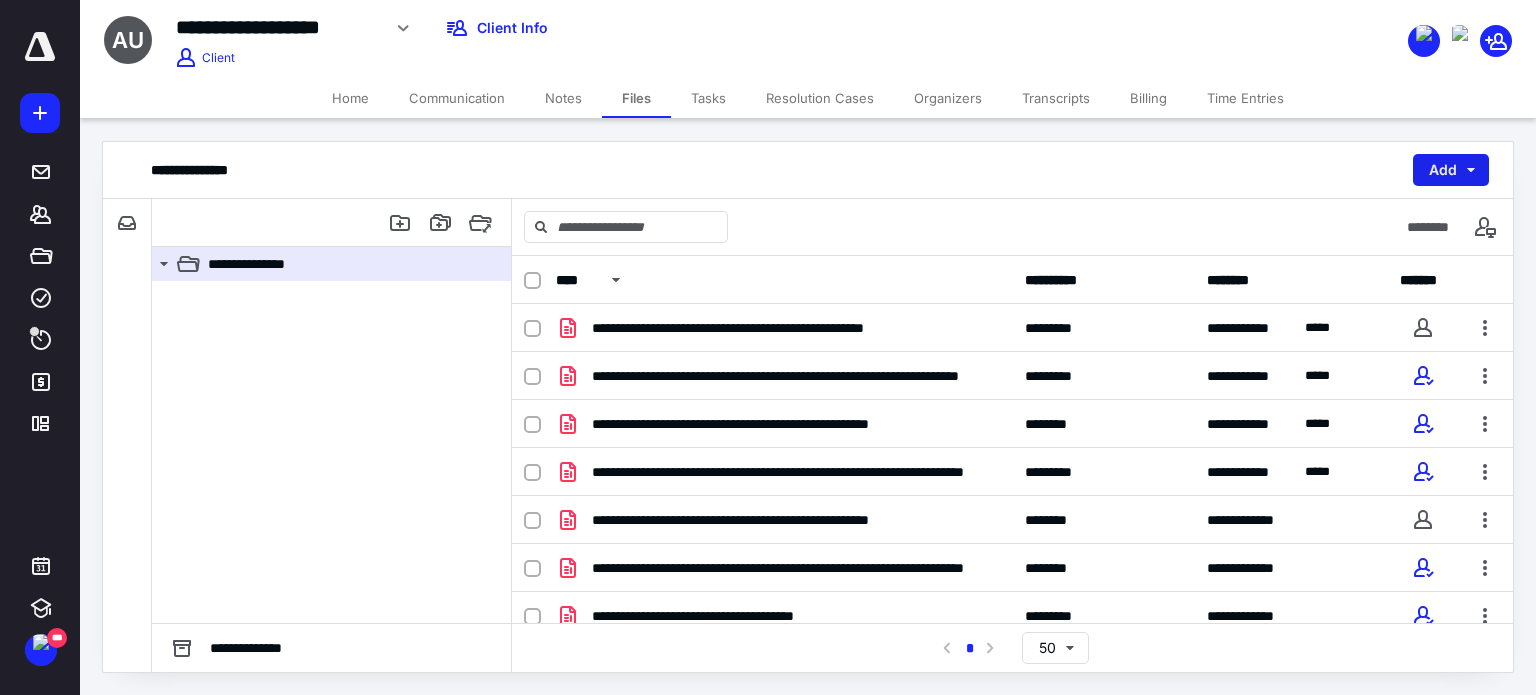 click on "Add" at bounding box center [1451, 170] 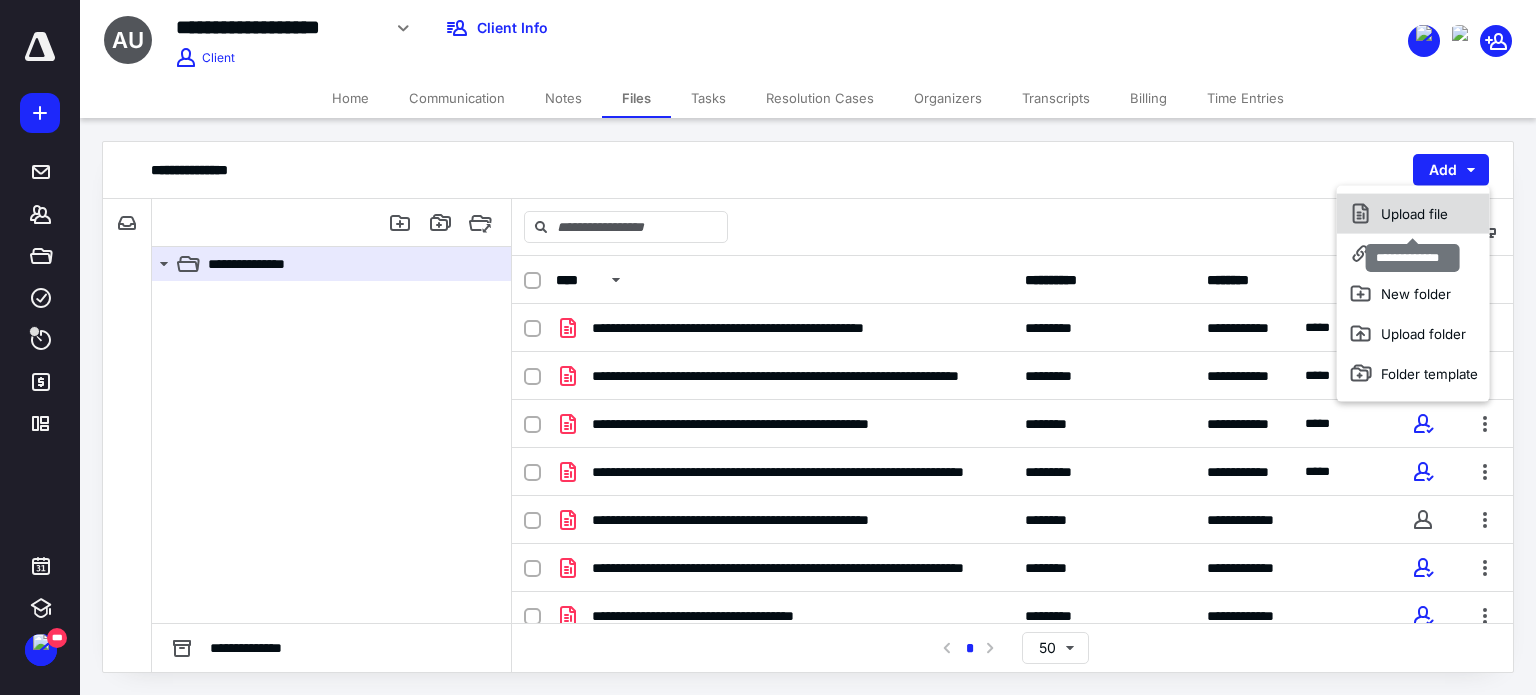 click on "Upload file" at bounding box center [1413, 214] 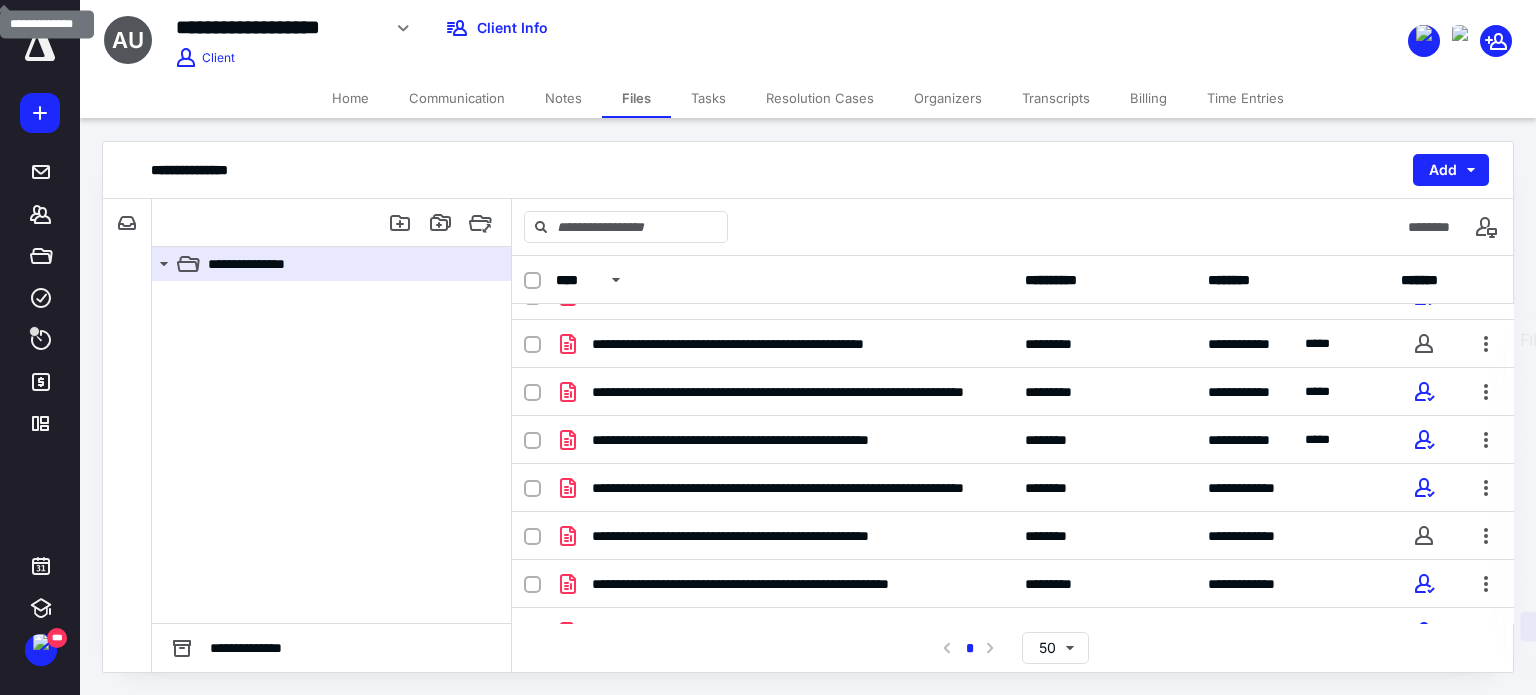 scroll, scrollTop: 350, scrollLeft: 0, axis: vertical 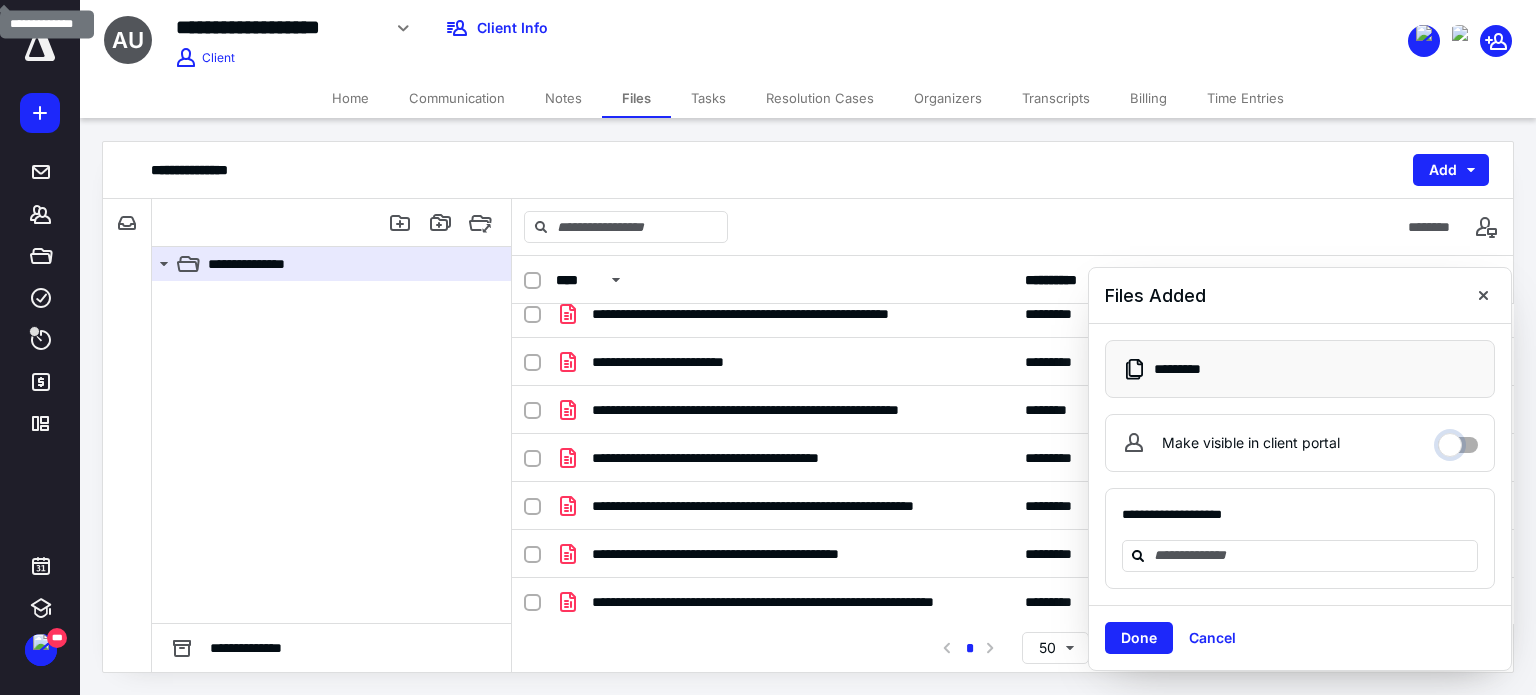 drag, startPoint x: 1458, startPoint y: 442, endPoint x: 1407, endPoint y: 467, distance: 56.797886 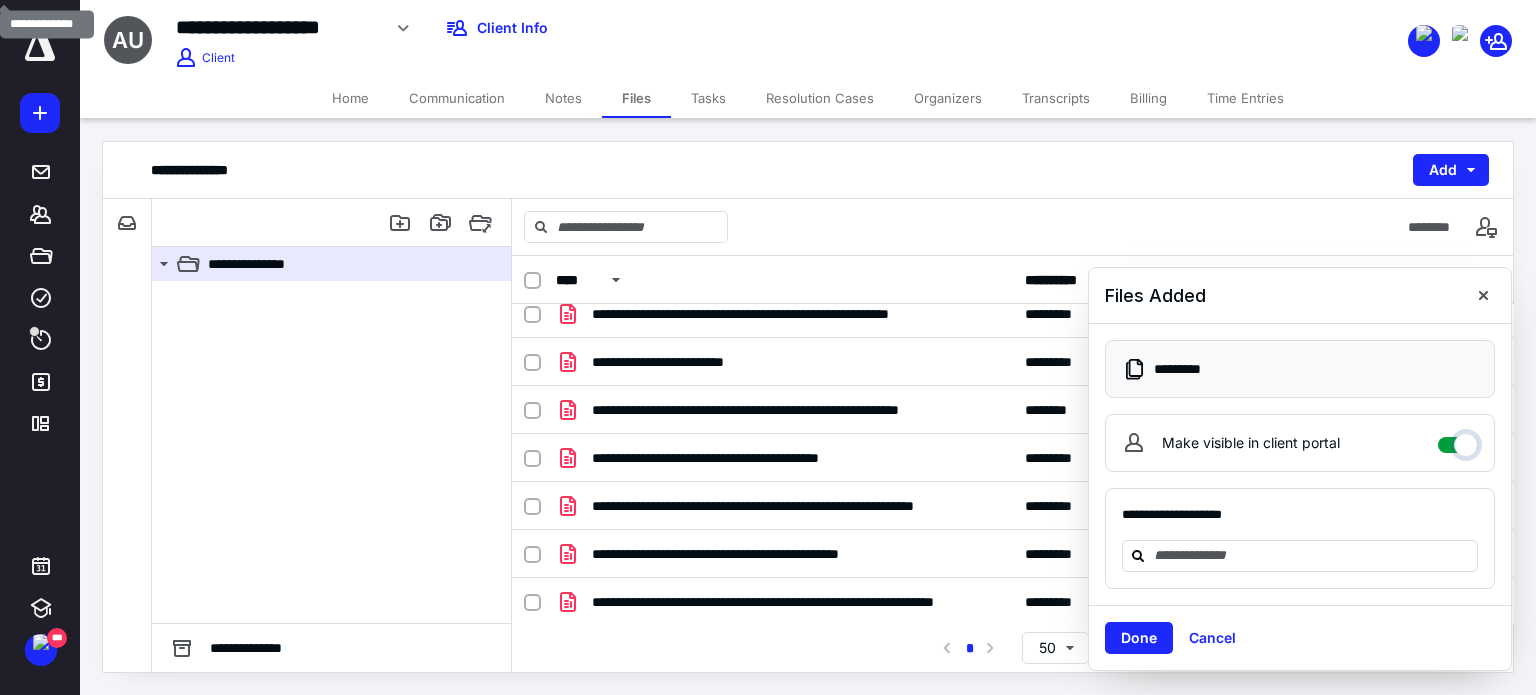checkbox on "****" 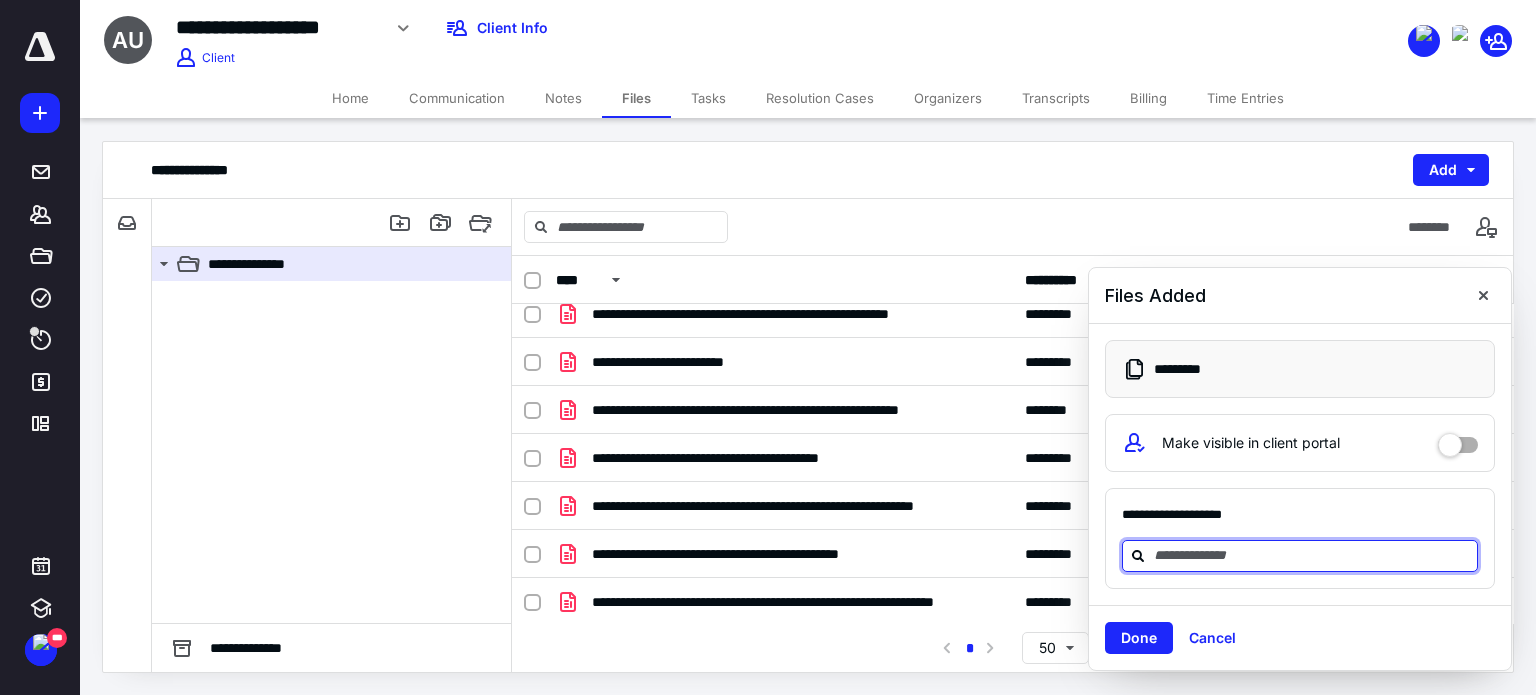 click at bounding box center [1312, 555] 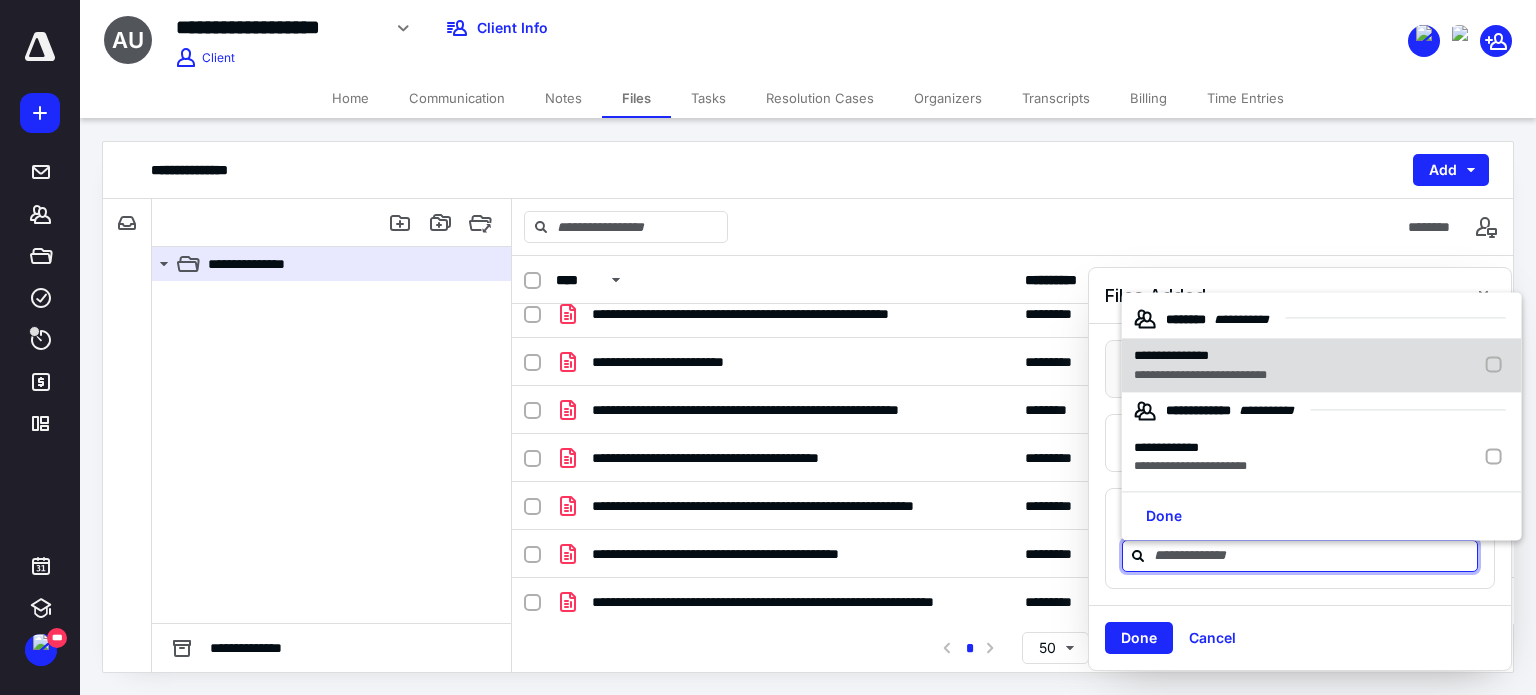 click on "**********" at bounding box center (1200, 375) 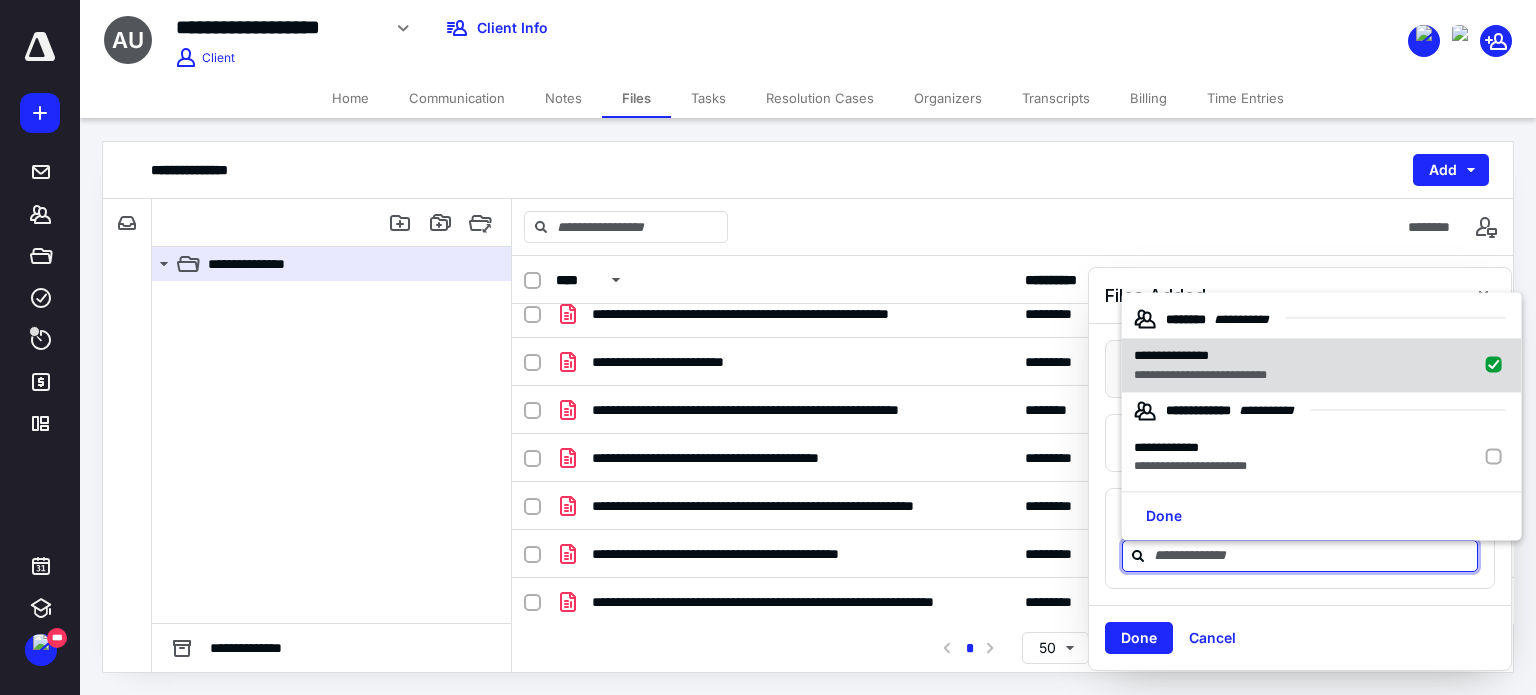 checkbox on "true" 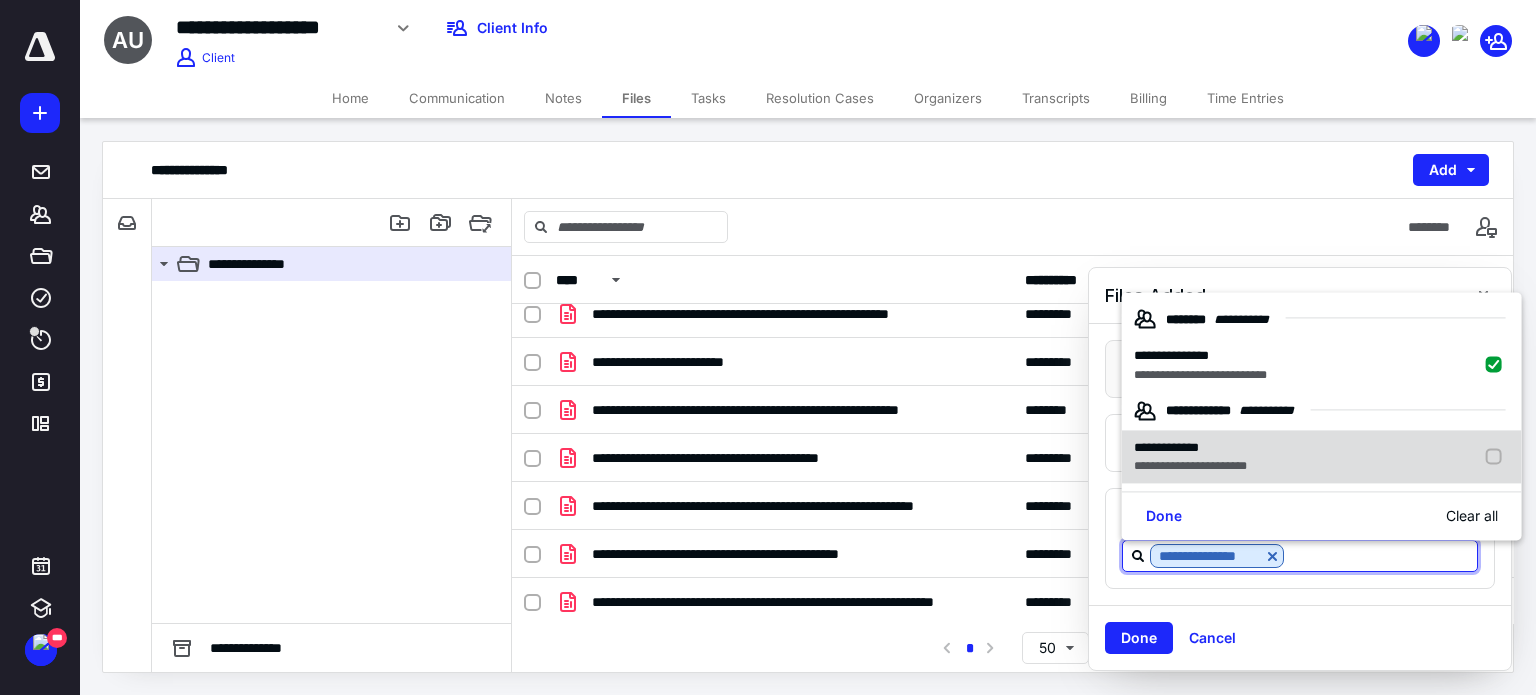 click on "**********" at bounding box center [1190, 467] 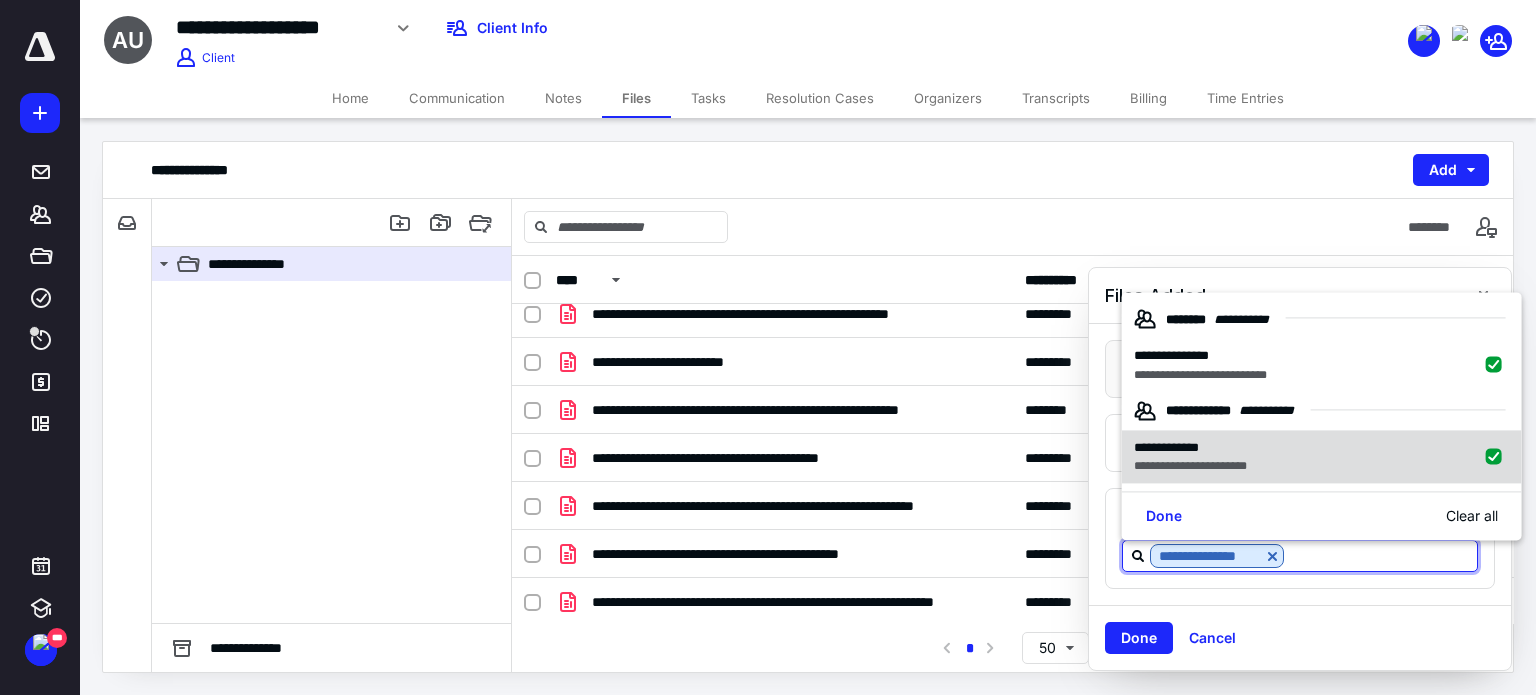checkbox on "true" 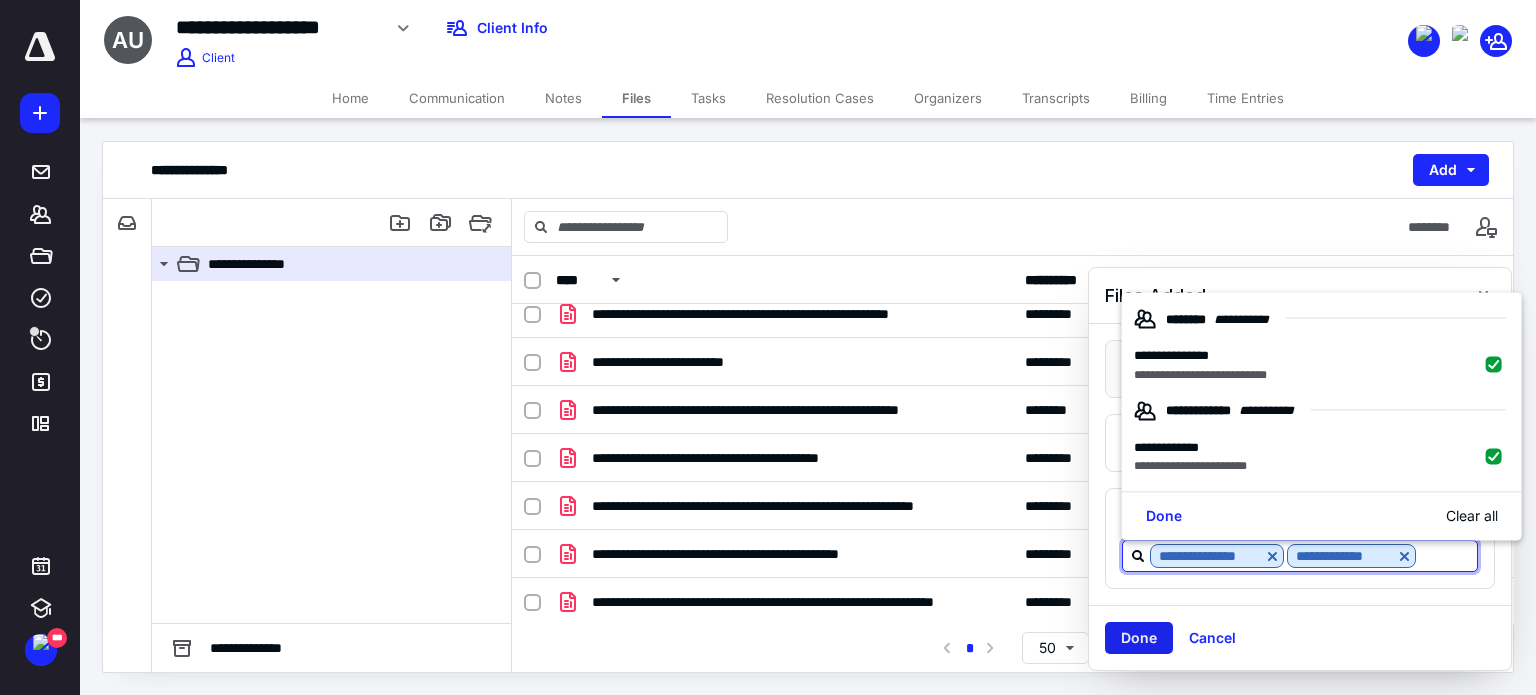click on "Done" at bounding box center [1139, 638] 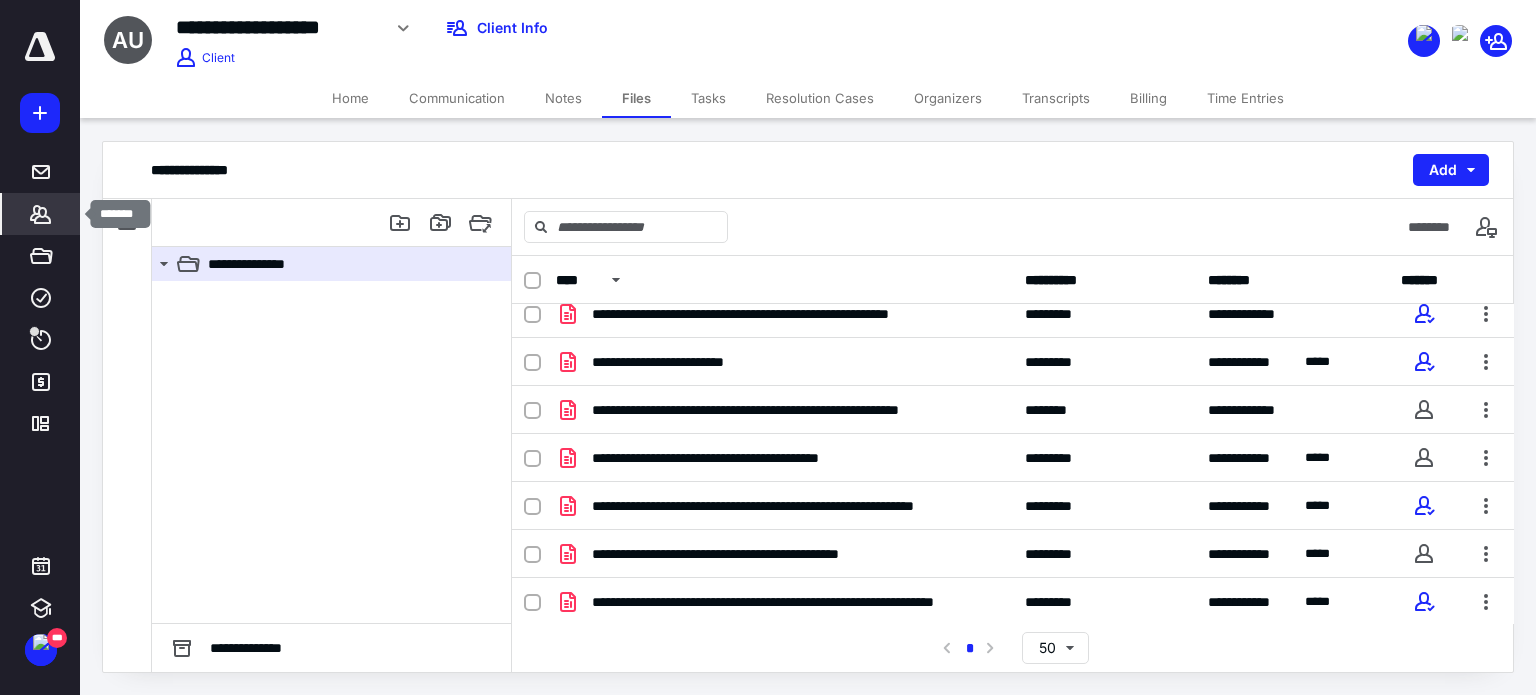 click 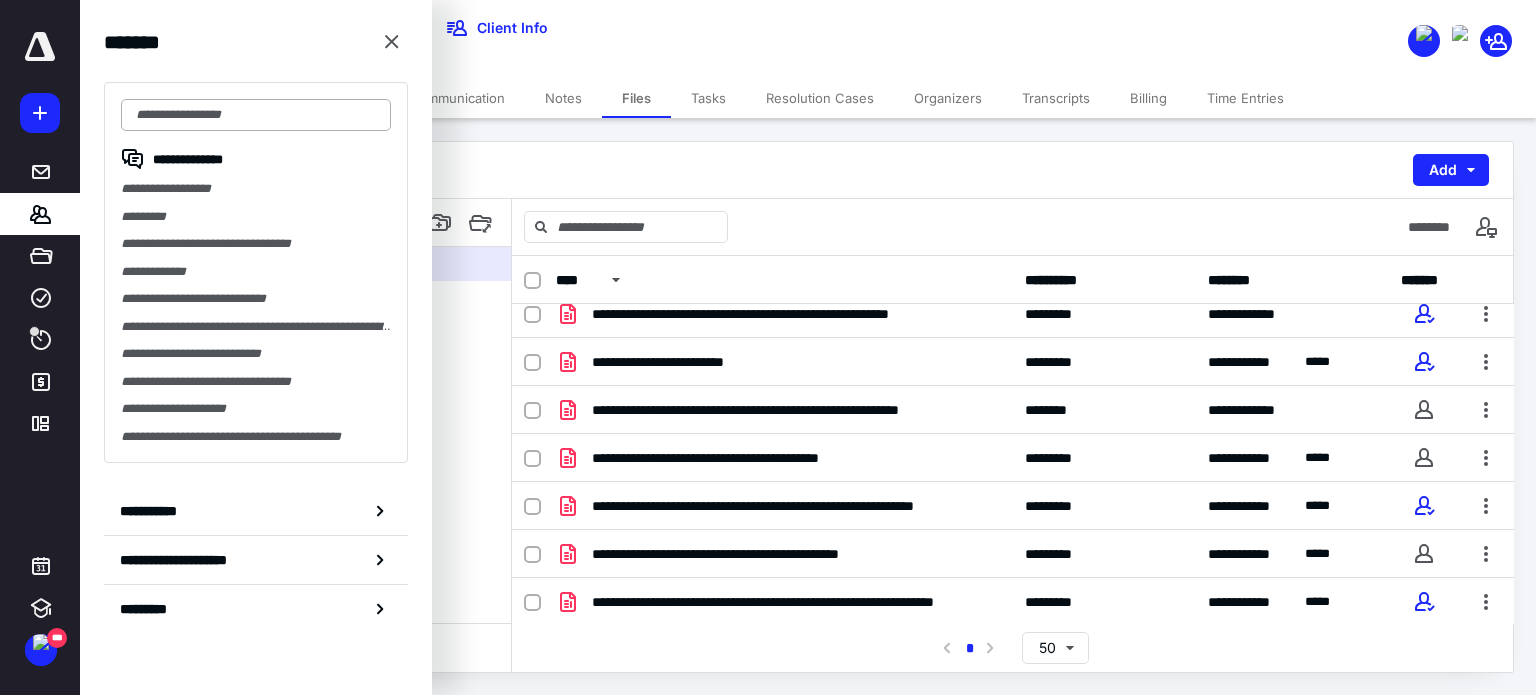 click at bounding box center (256, 115) 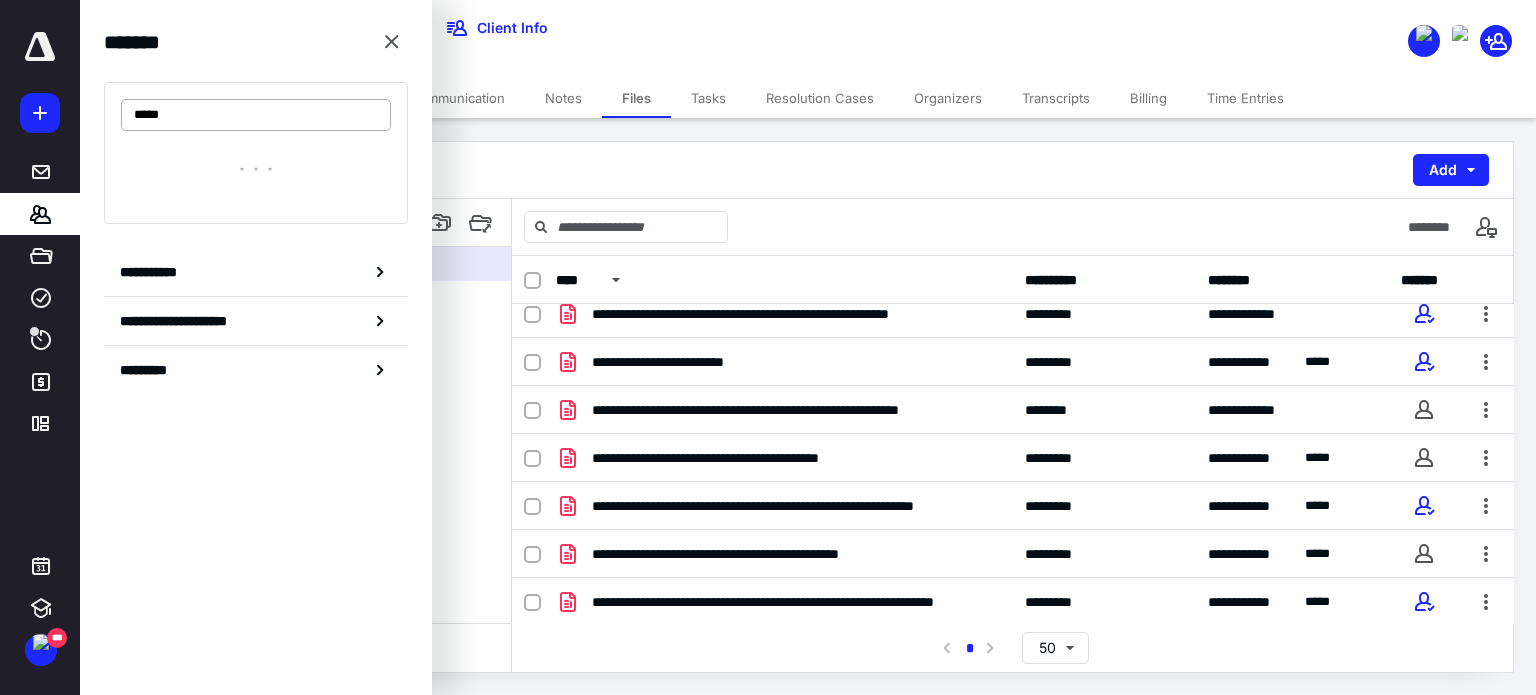 type on "******" 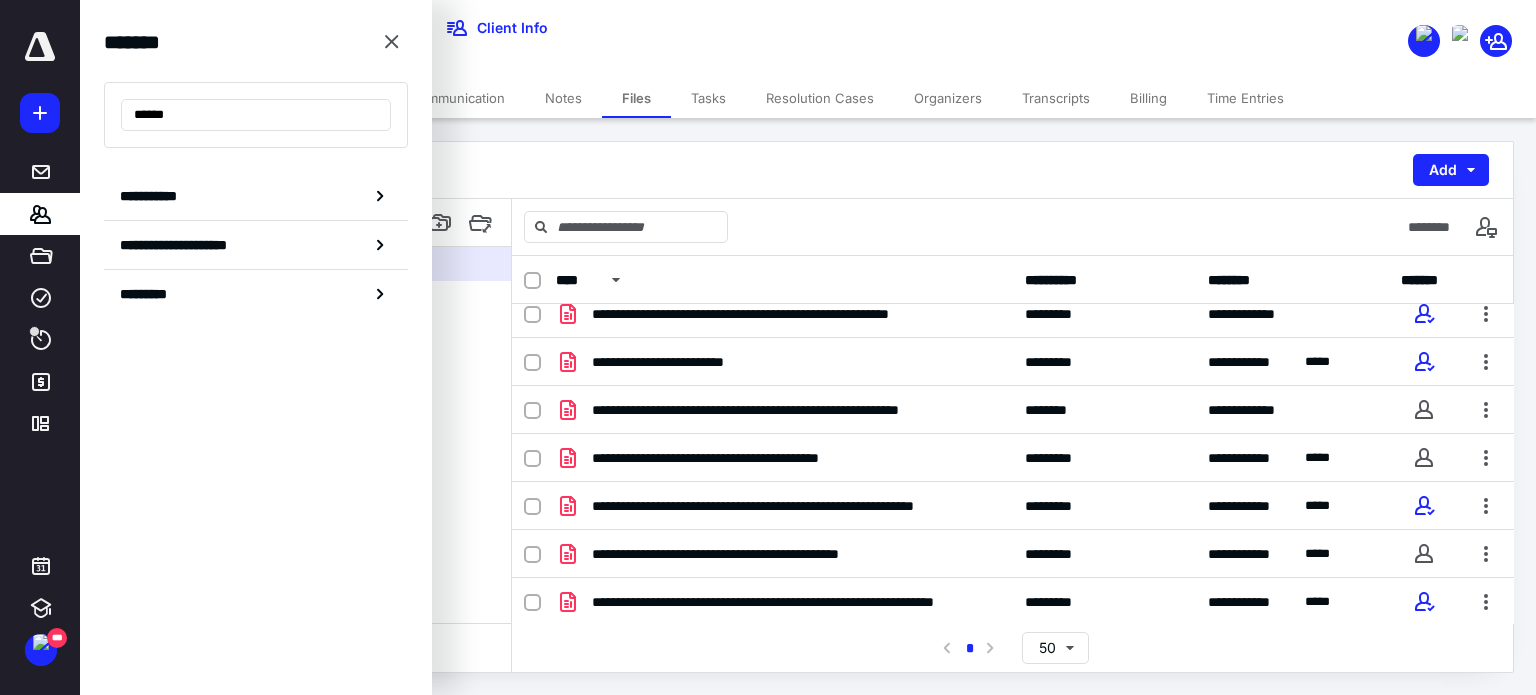 drag, startPoint x: 215, startPoint y: 118, endPoint x: 76, endPoint y: 119, distance: 139.0036 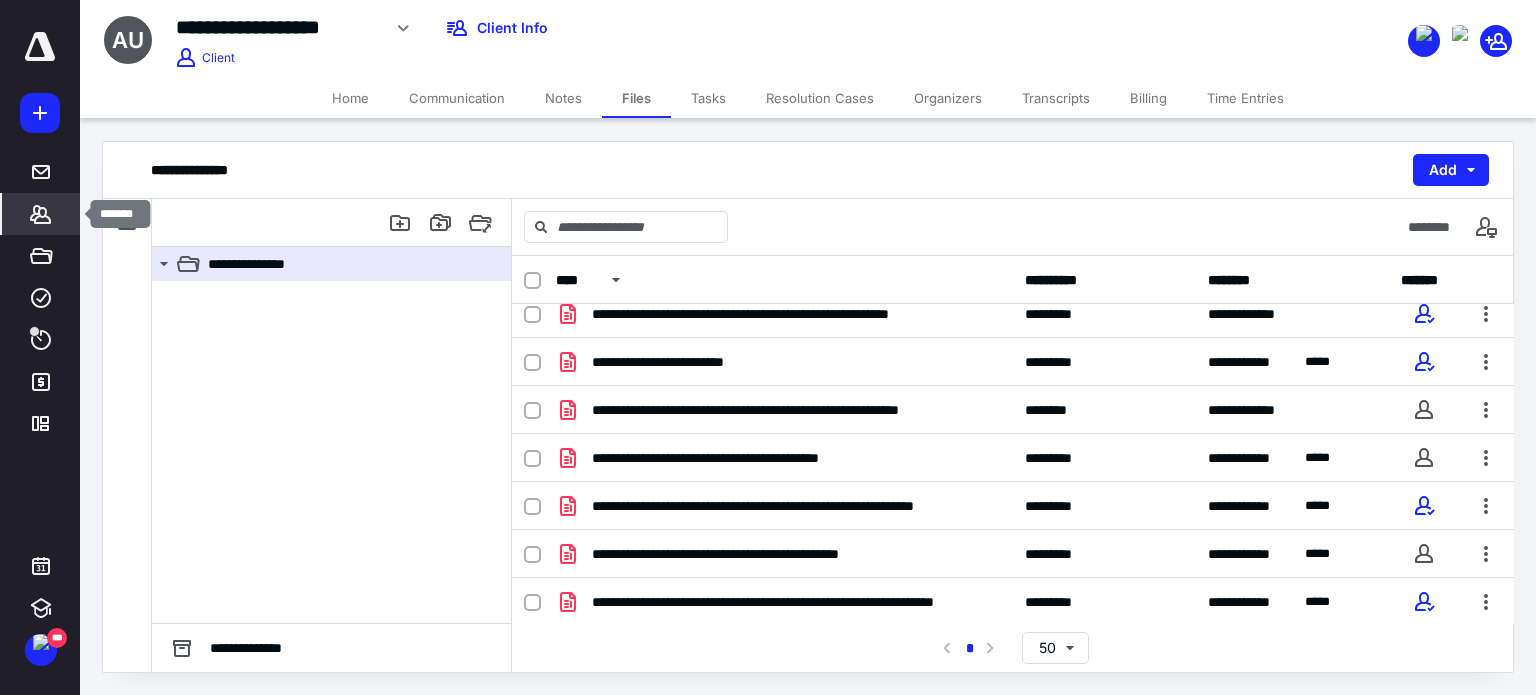 click 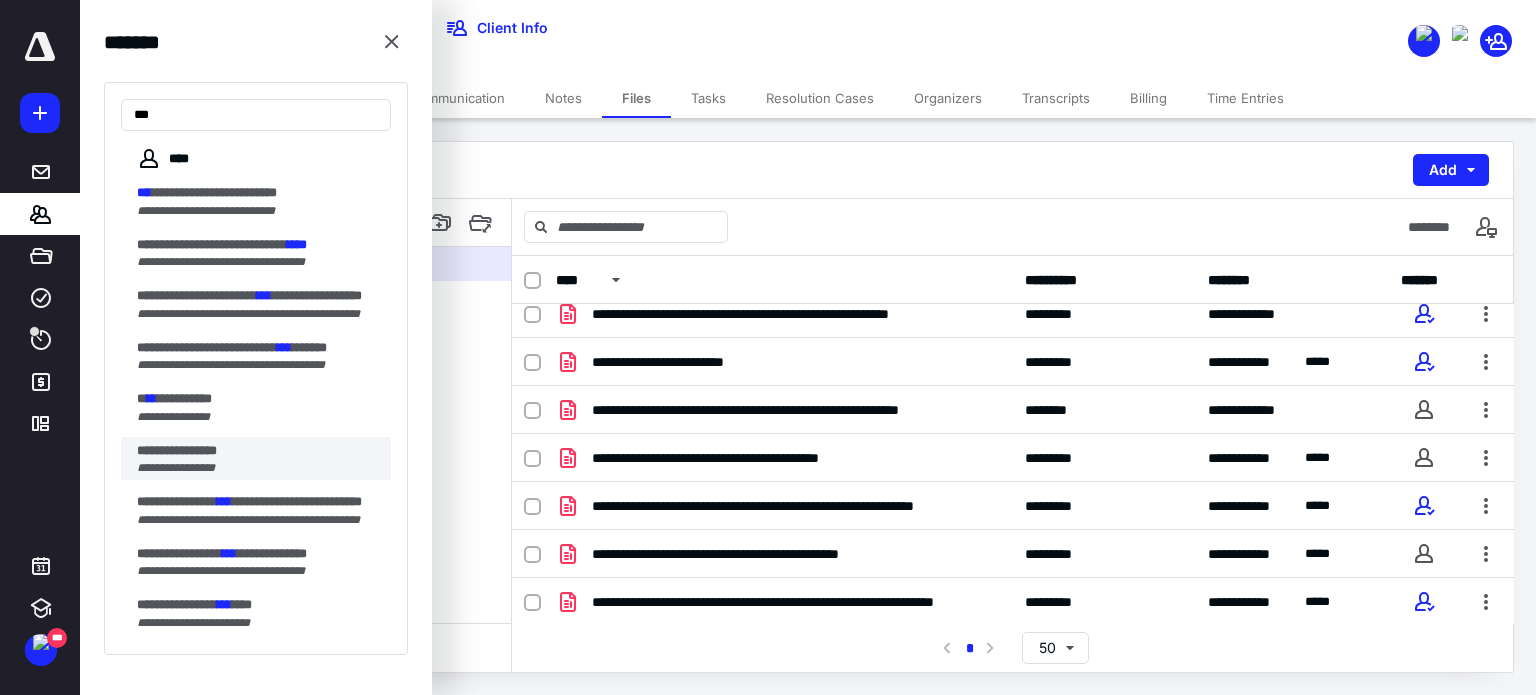 type on "***" 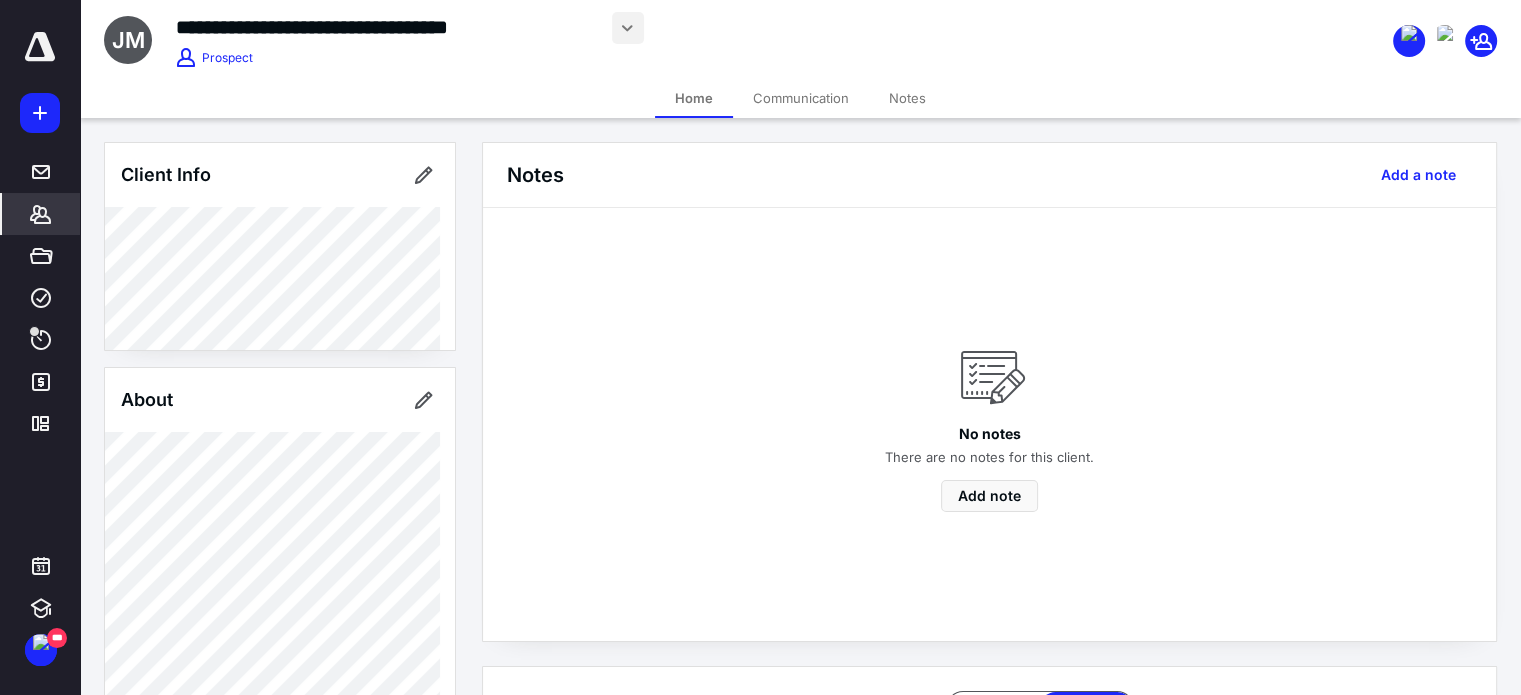 click at bounding box center (628, 28) 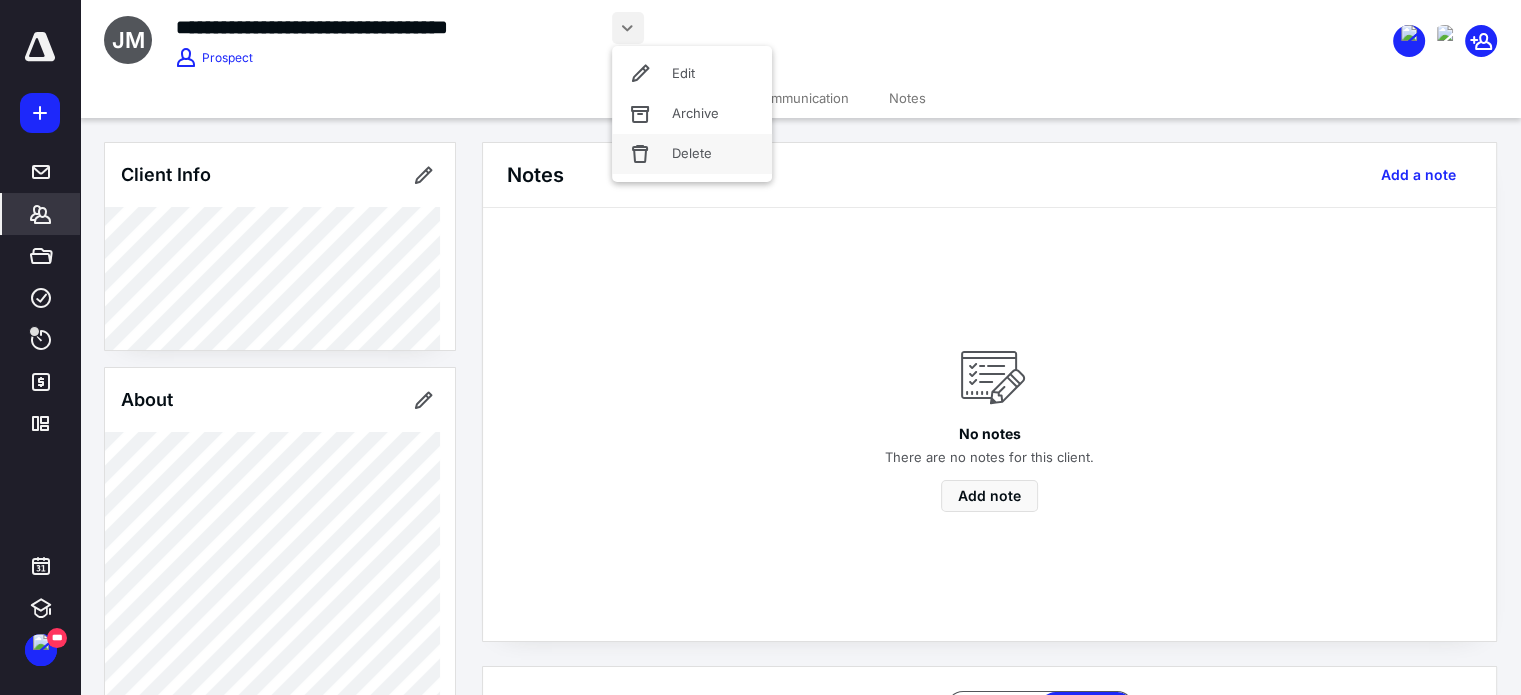 click on "Delete" at bounding box center [692, 154] 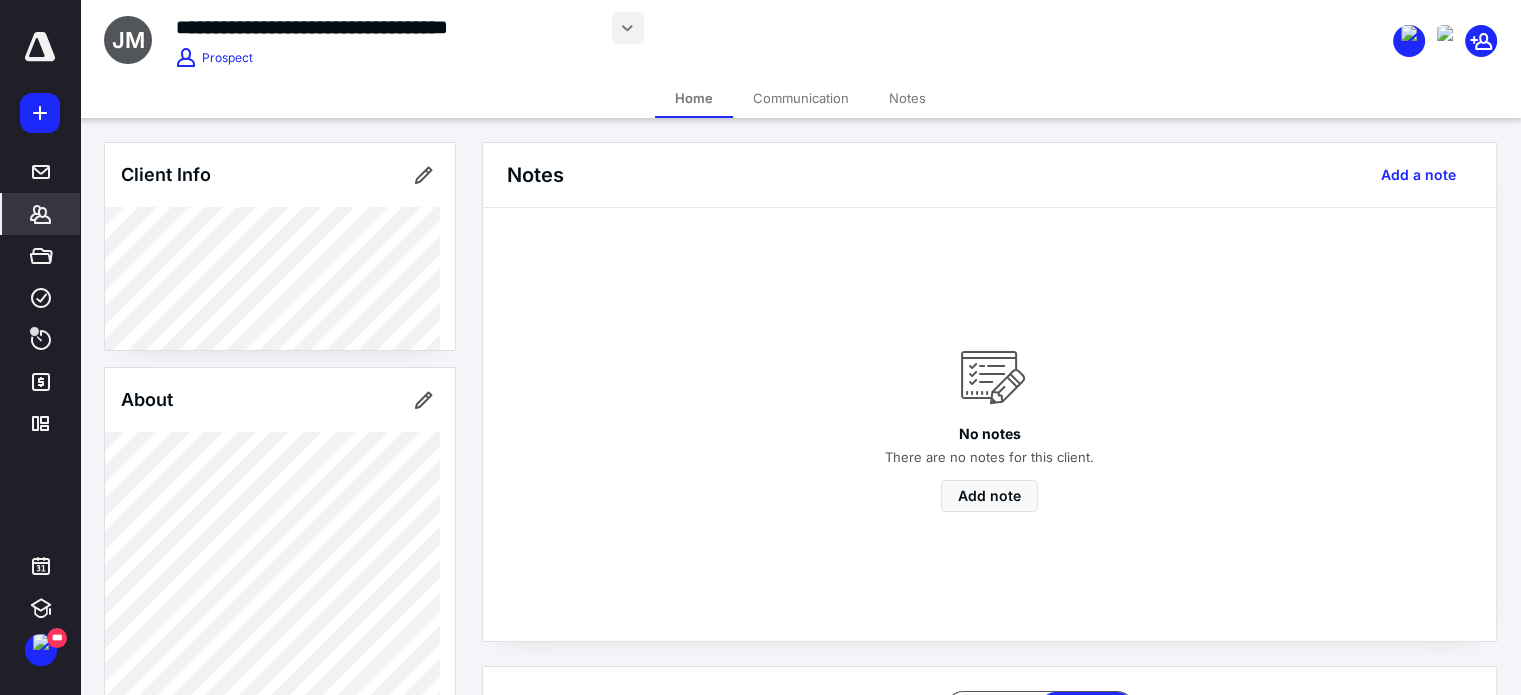 click at bounding box center [628, 28] 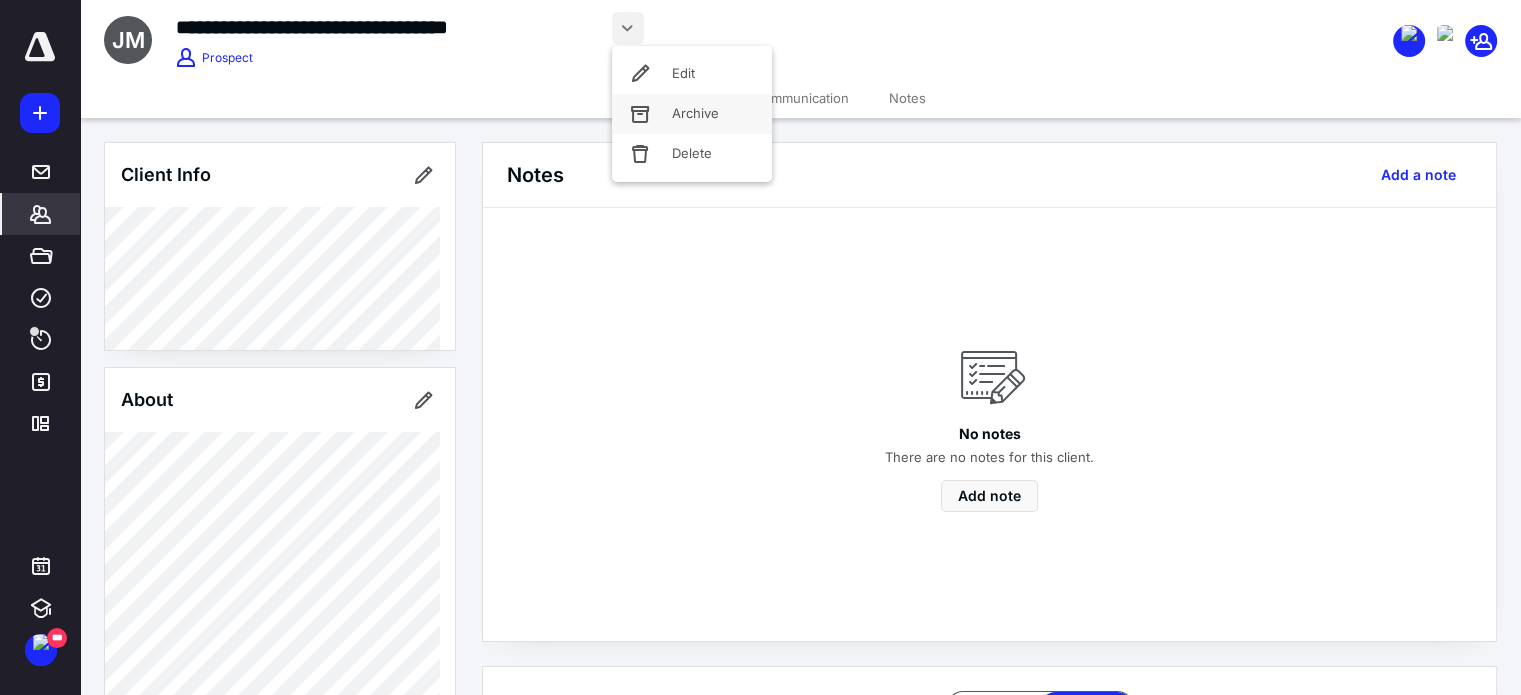 click on "Archive" at bounding box center [692, 114] 